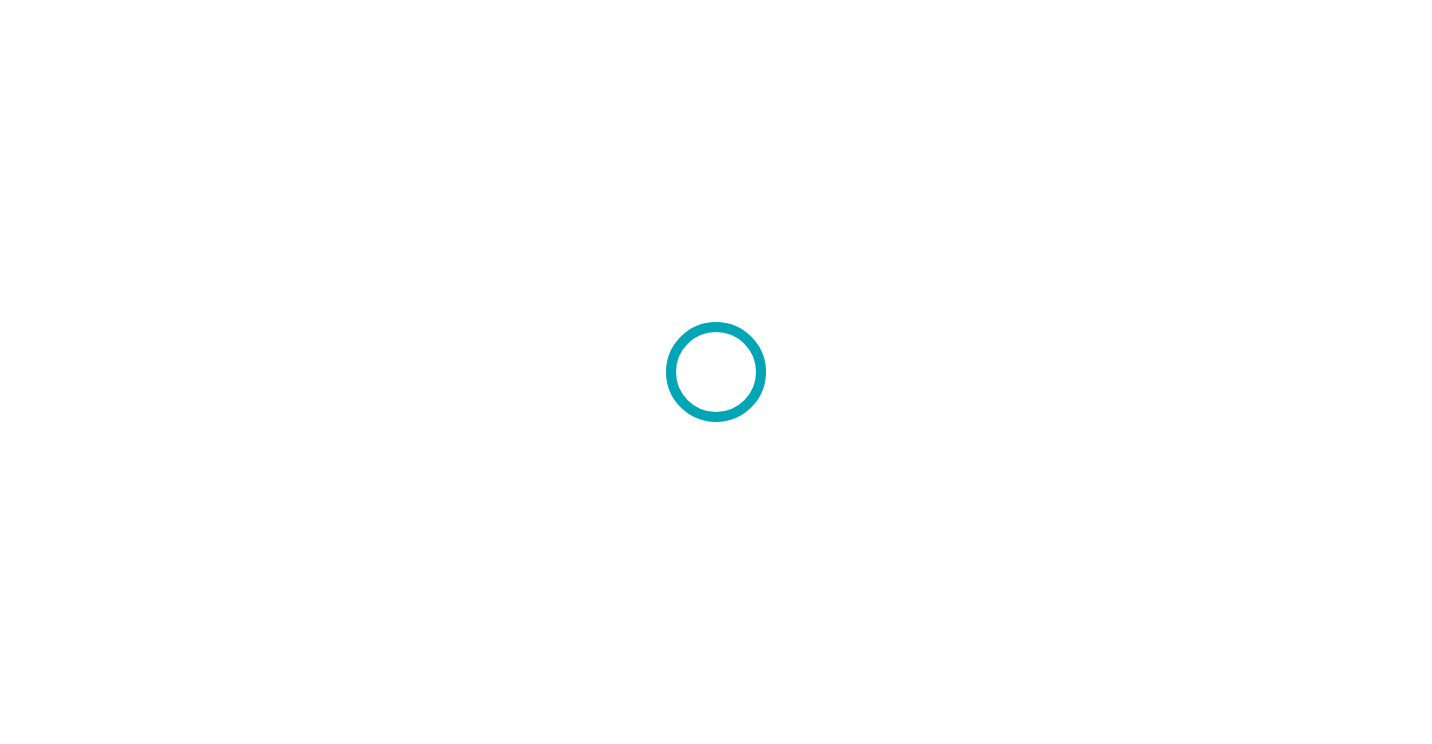 scroll, scrollTop: 0, scrollLeft: 0, axis: both 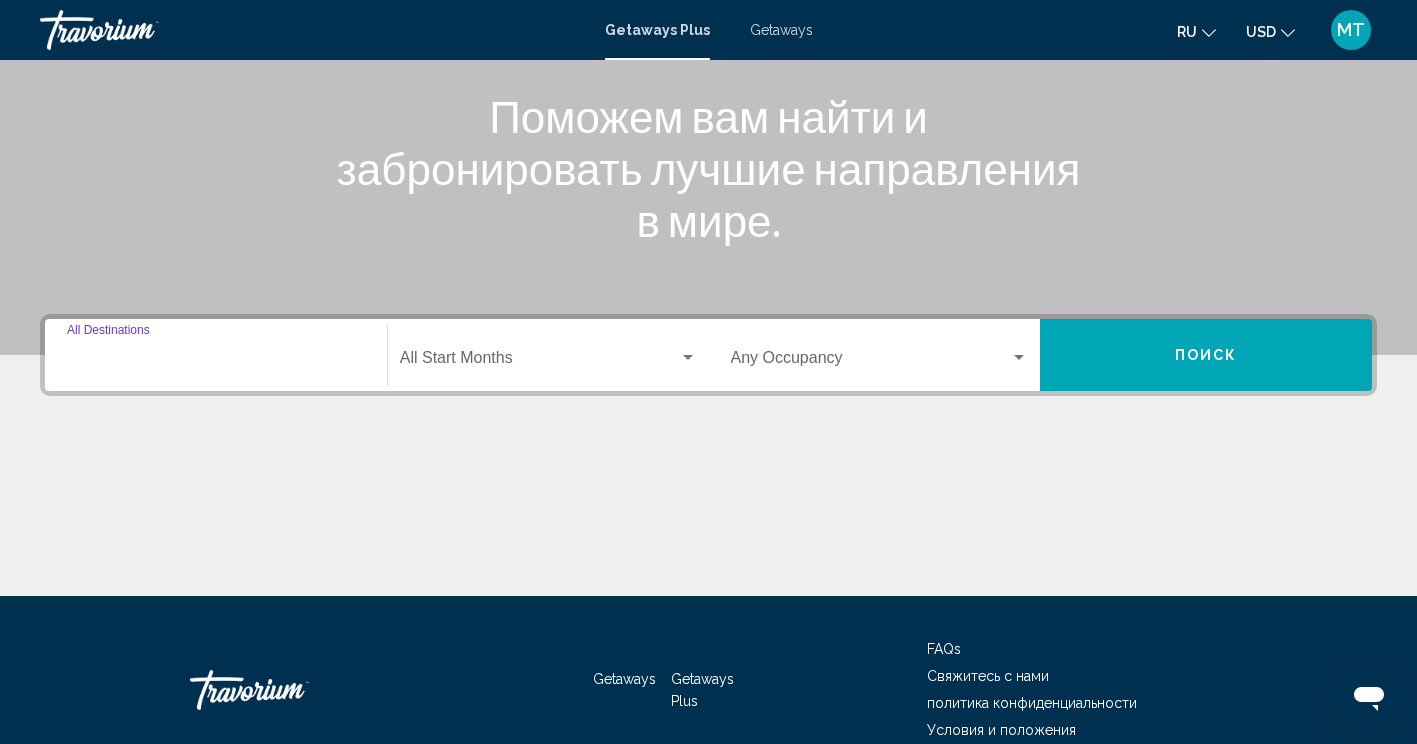 click on "Destination All Destinations" at bounding box center [216, 362] 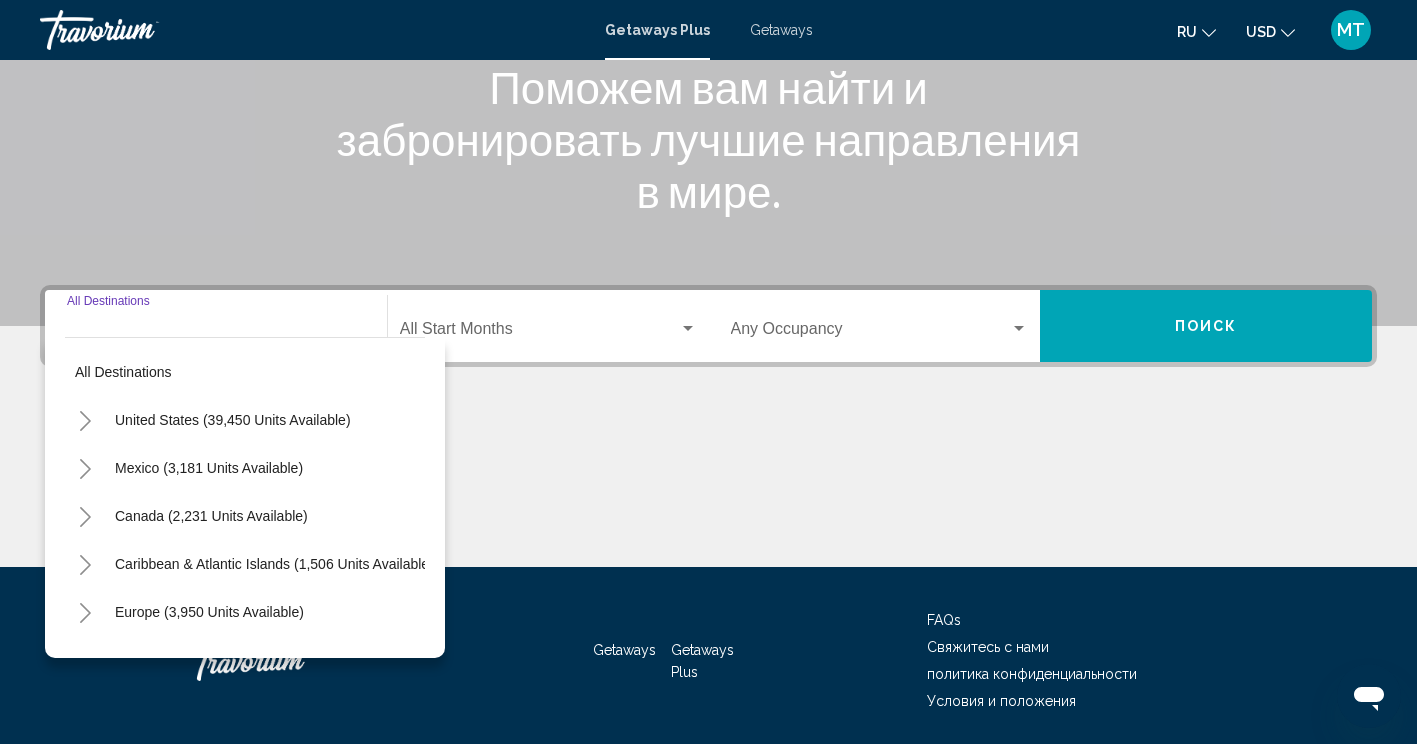scroll, scrollTop: 342, scrollLeft: 0, axis: vertical 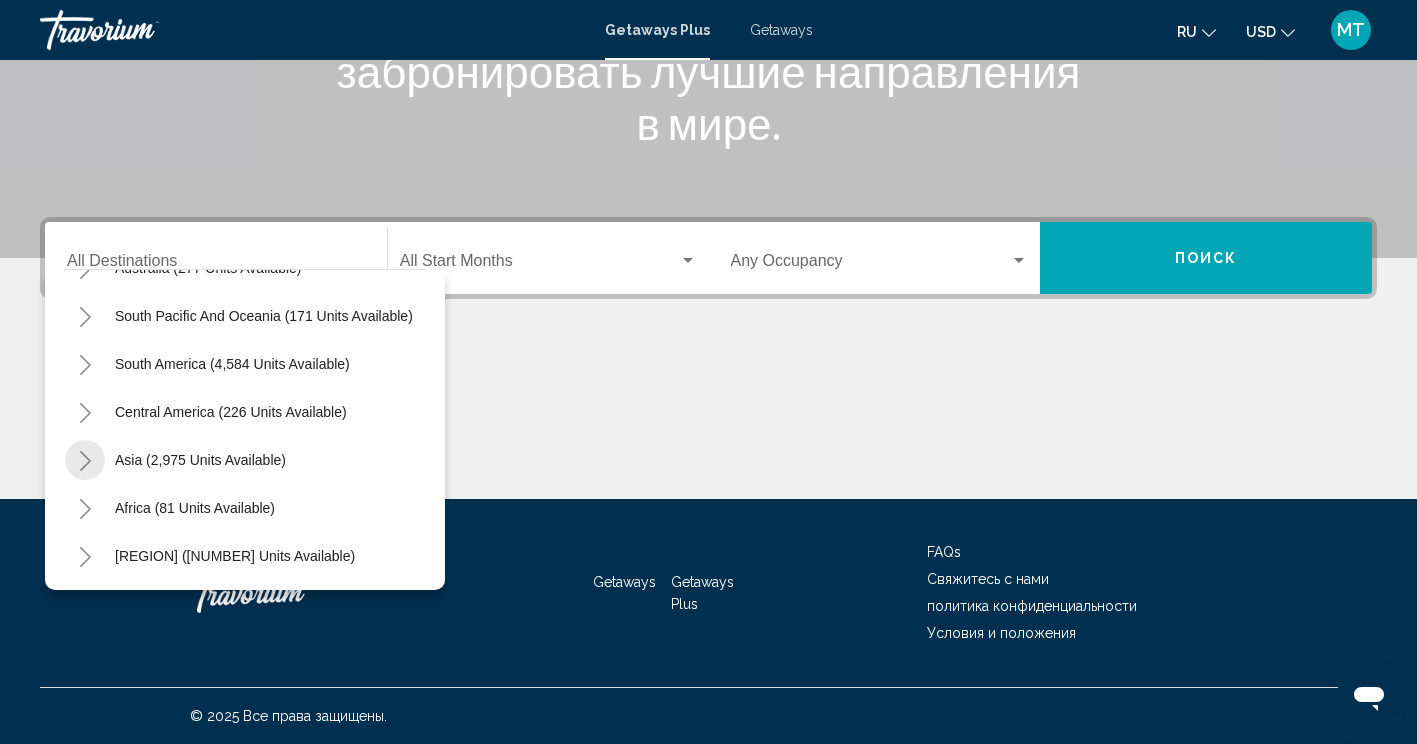 click at bounding box center [85, 460] 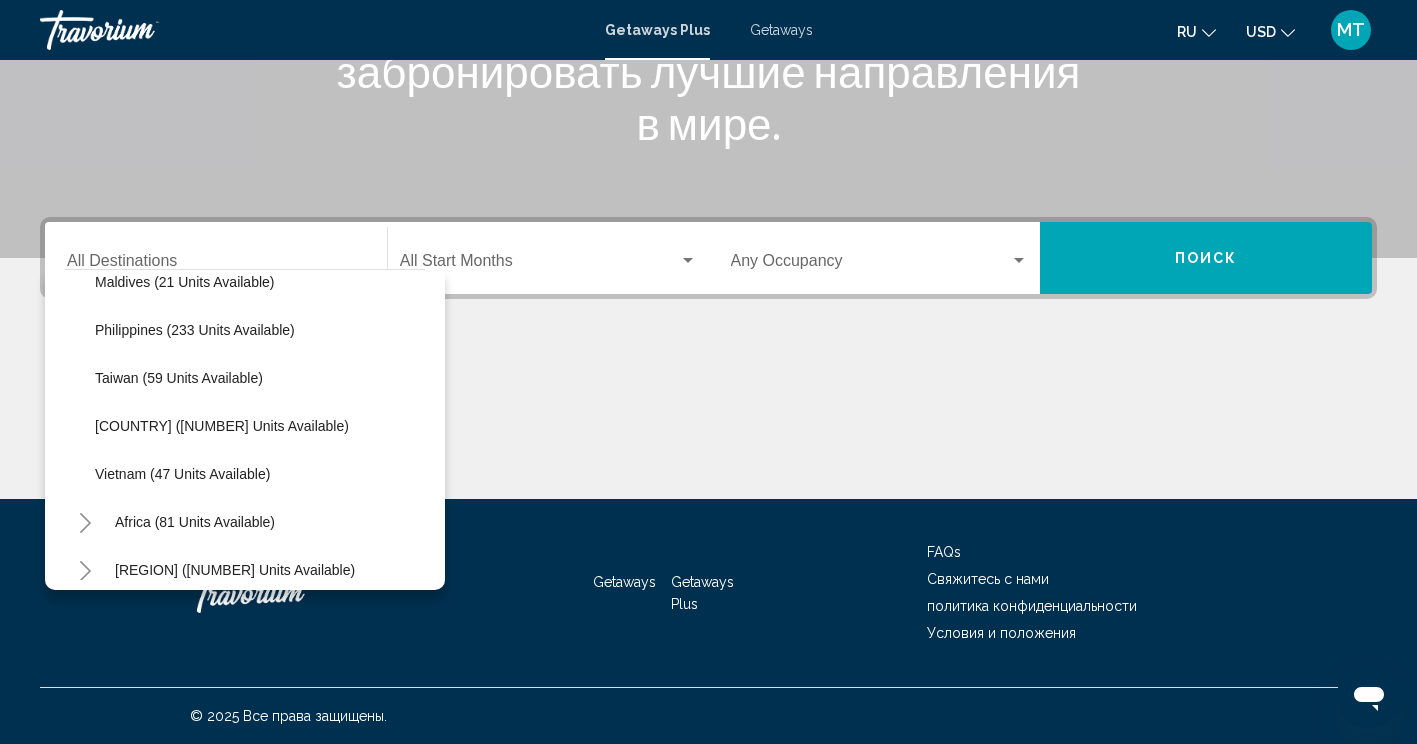 scroll, scrollTop: 819, scrollLeft: 0, axis: vertical 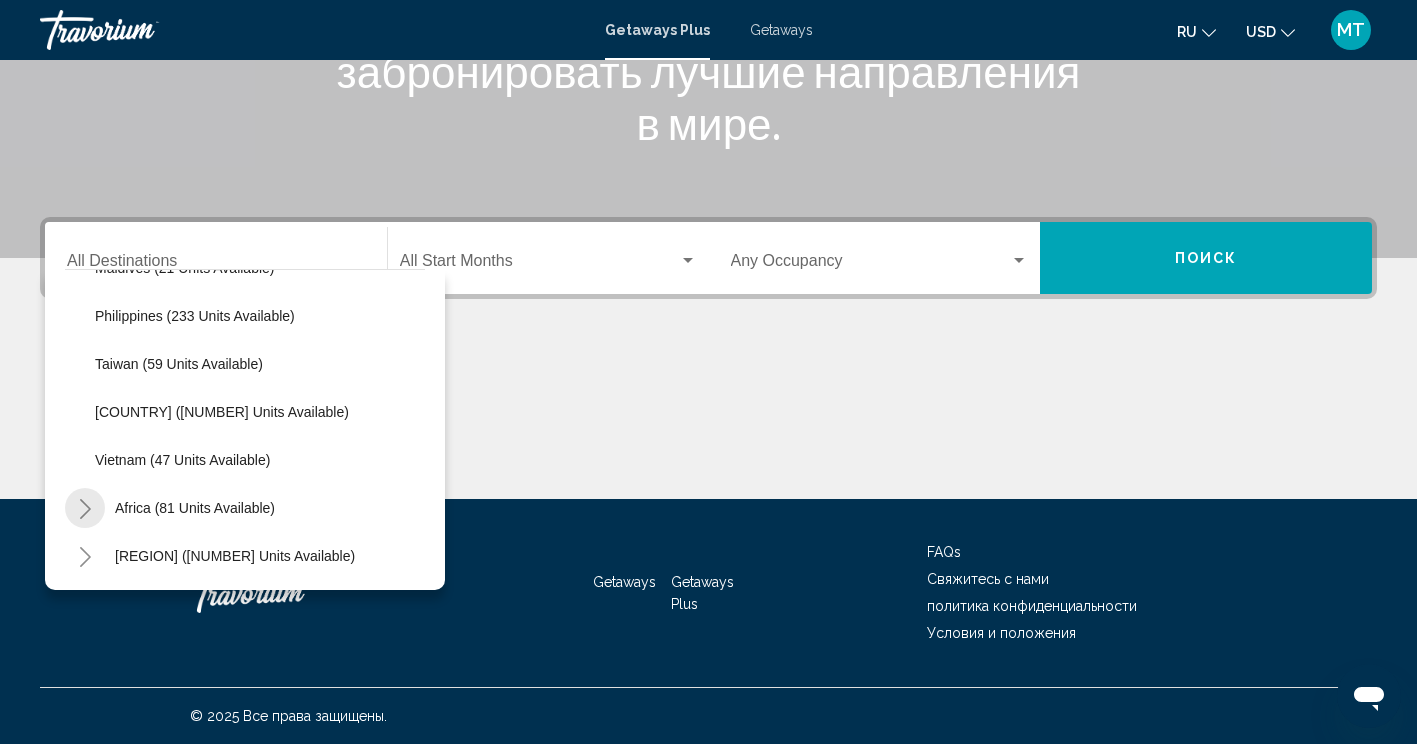 click at bounding box center [85, 509] 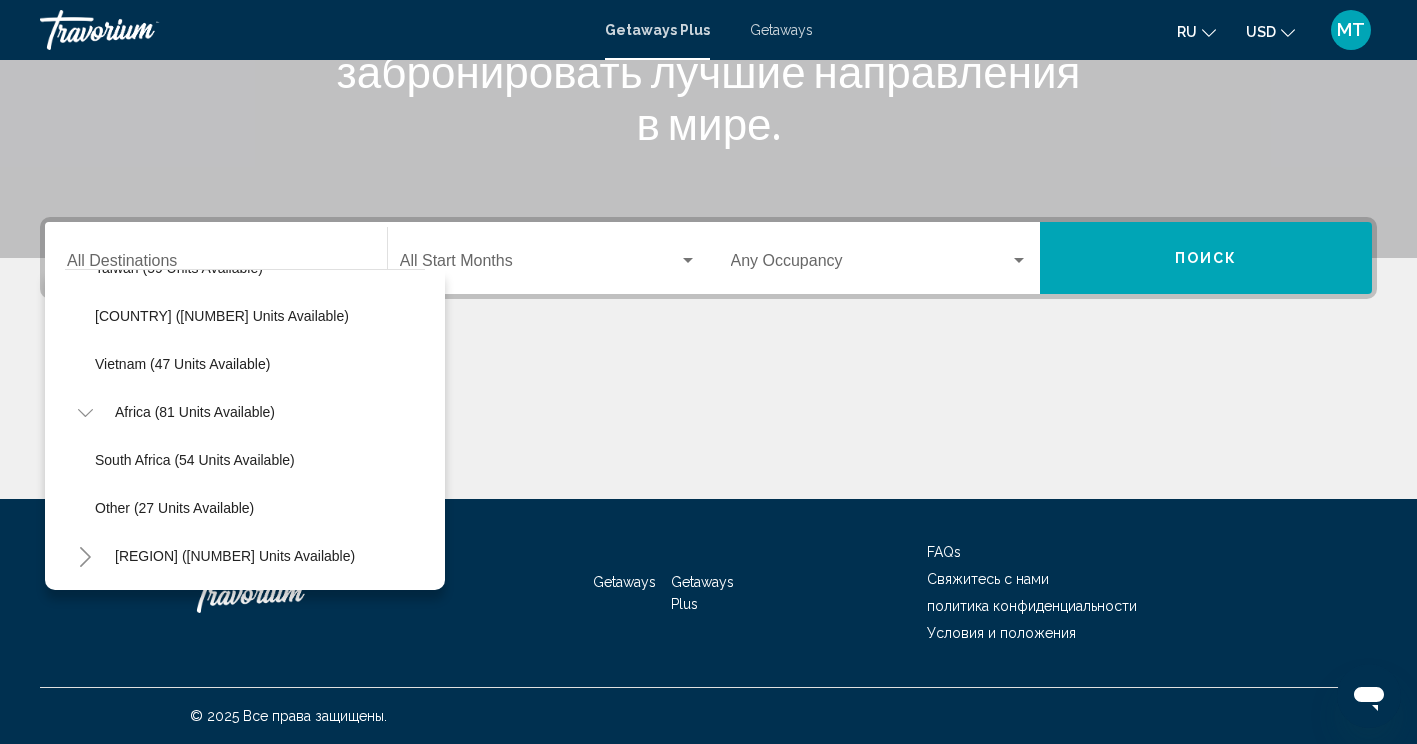 scroll, scrollTop: 915, scrollLeft: 0, axis: vertical 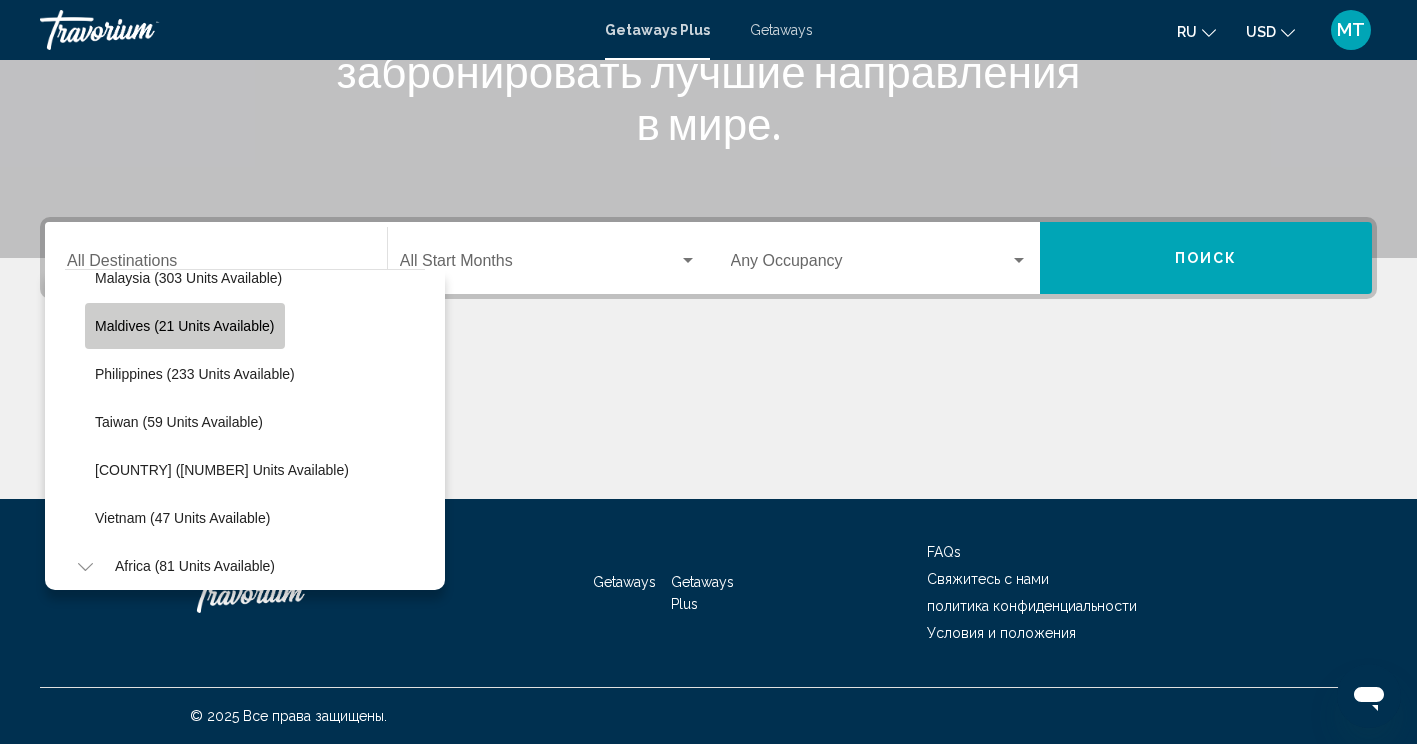 click on "Maldives (21 units available)" at bounding box center (185, 326) 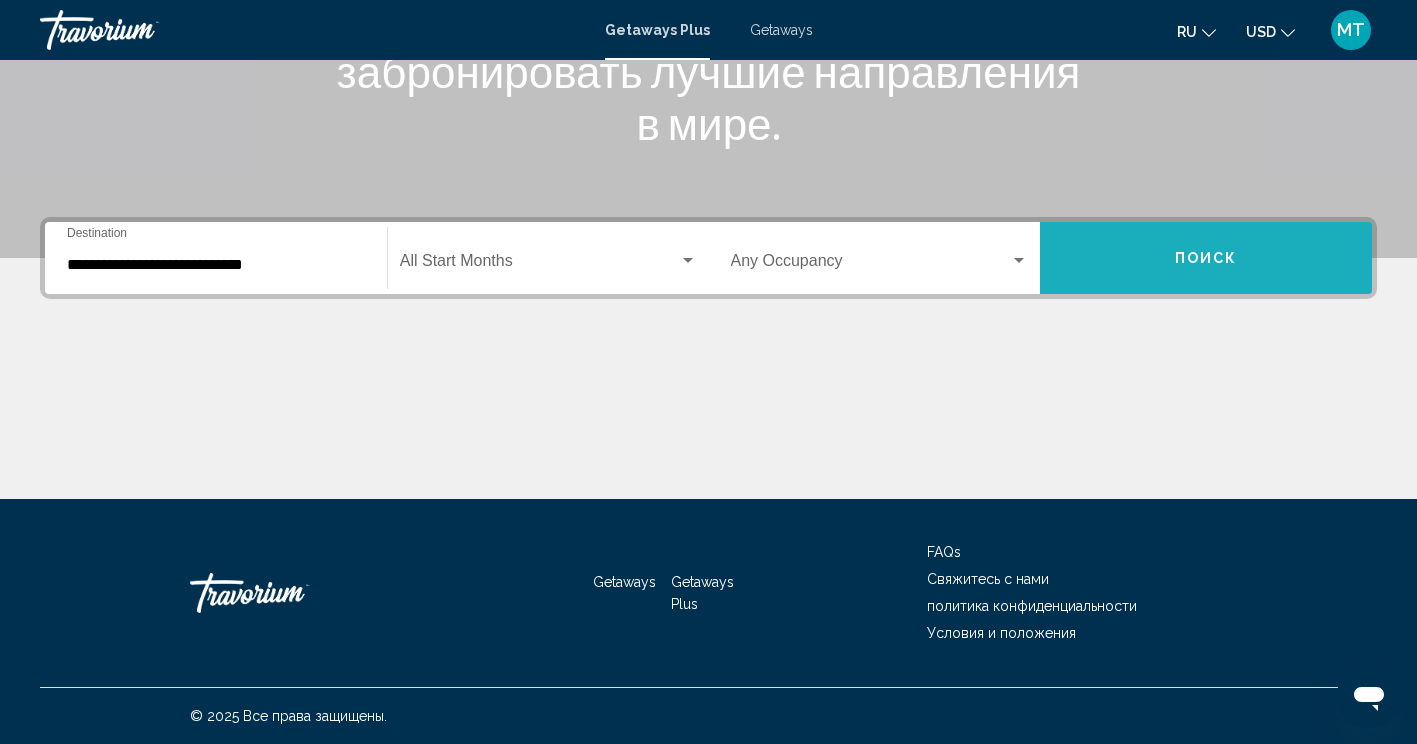 click on "Поиск" at bounding box center (1206, 258) 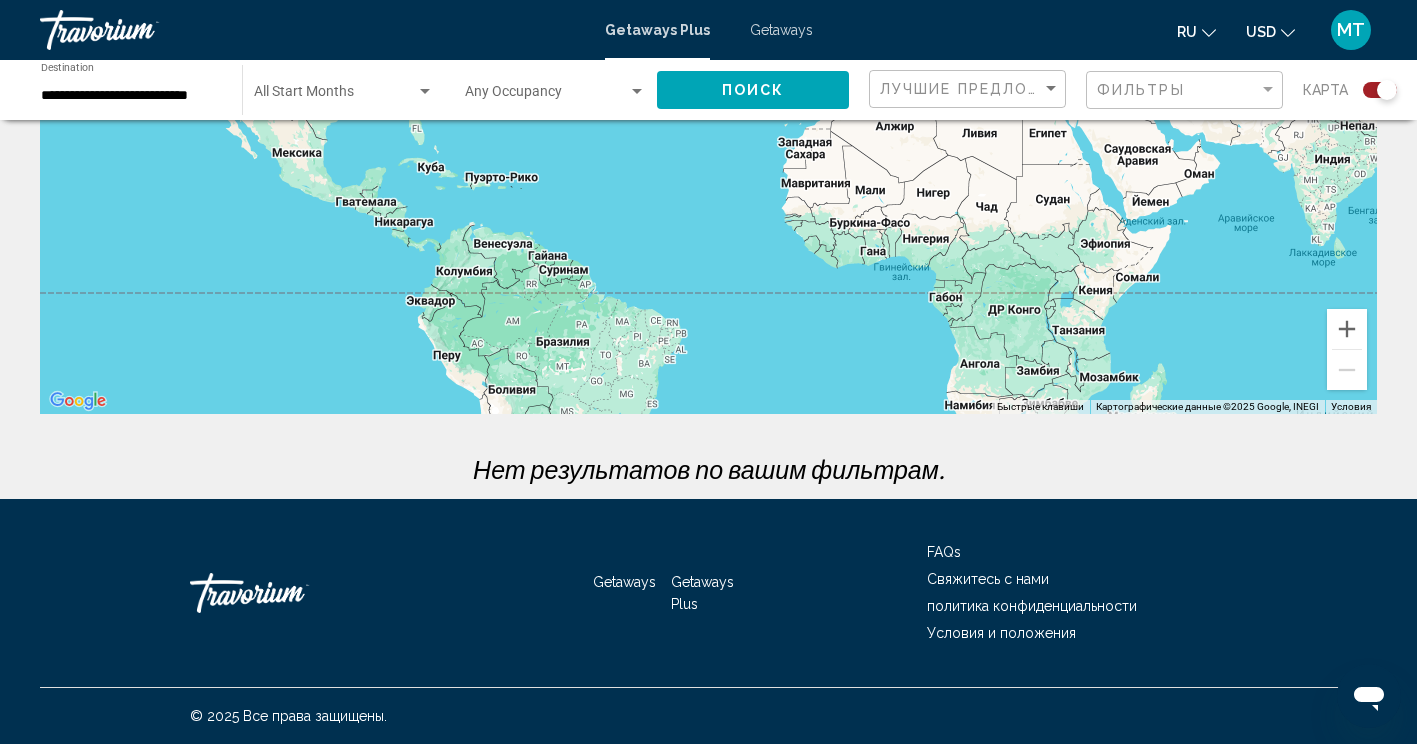 scroll, scrollTop: 0, scrollLeft: 0, axis: both 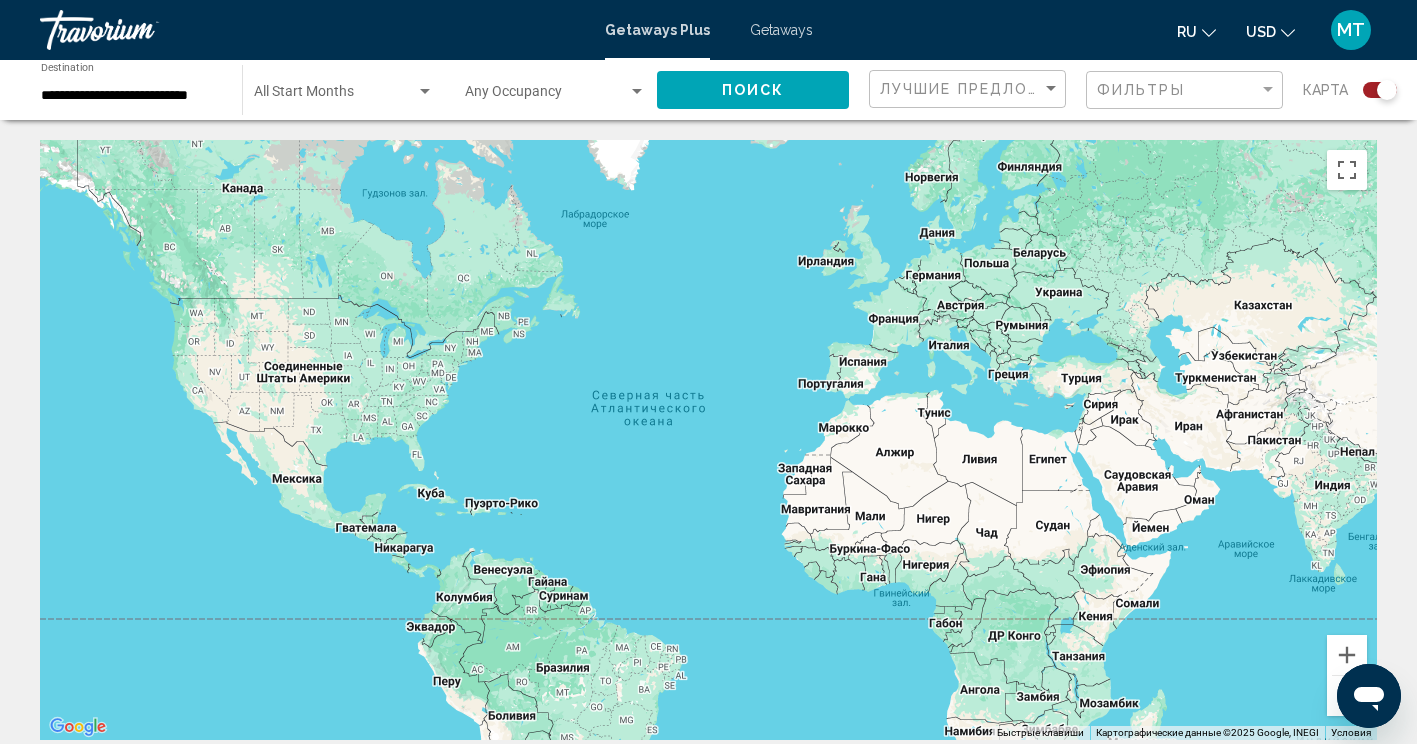click on "**********" at bounding box center [131, 90] 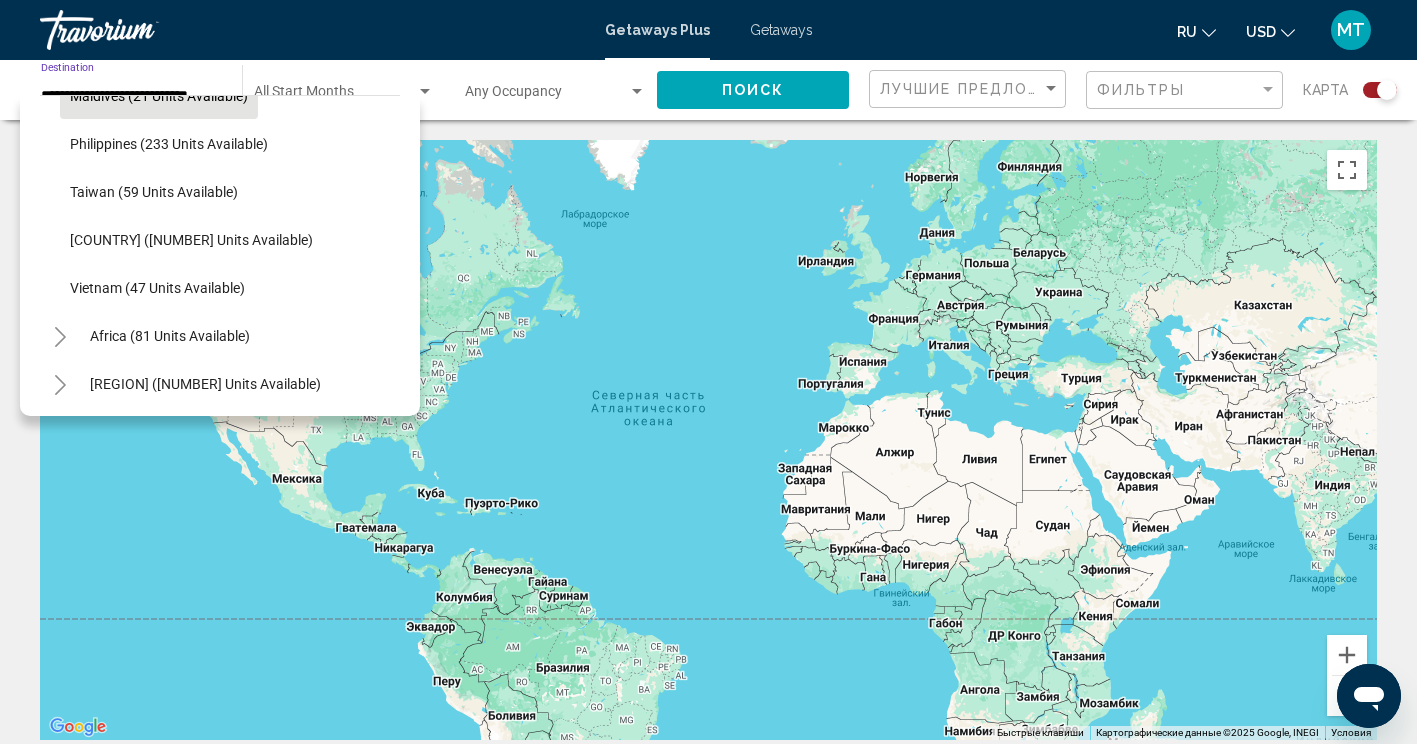 scroll, scrollTop: 801, scrollLeft: 0, axis: vertical 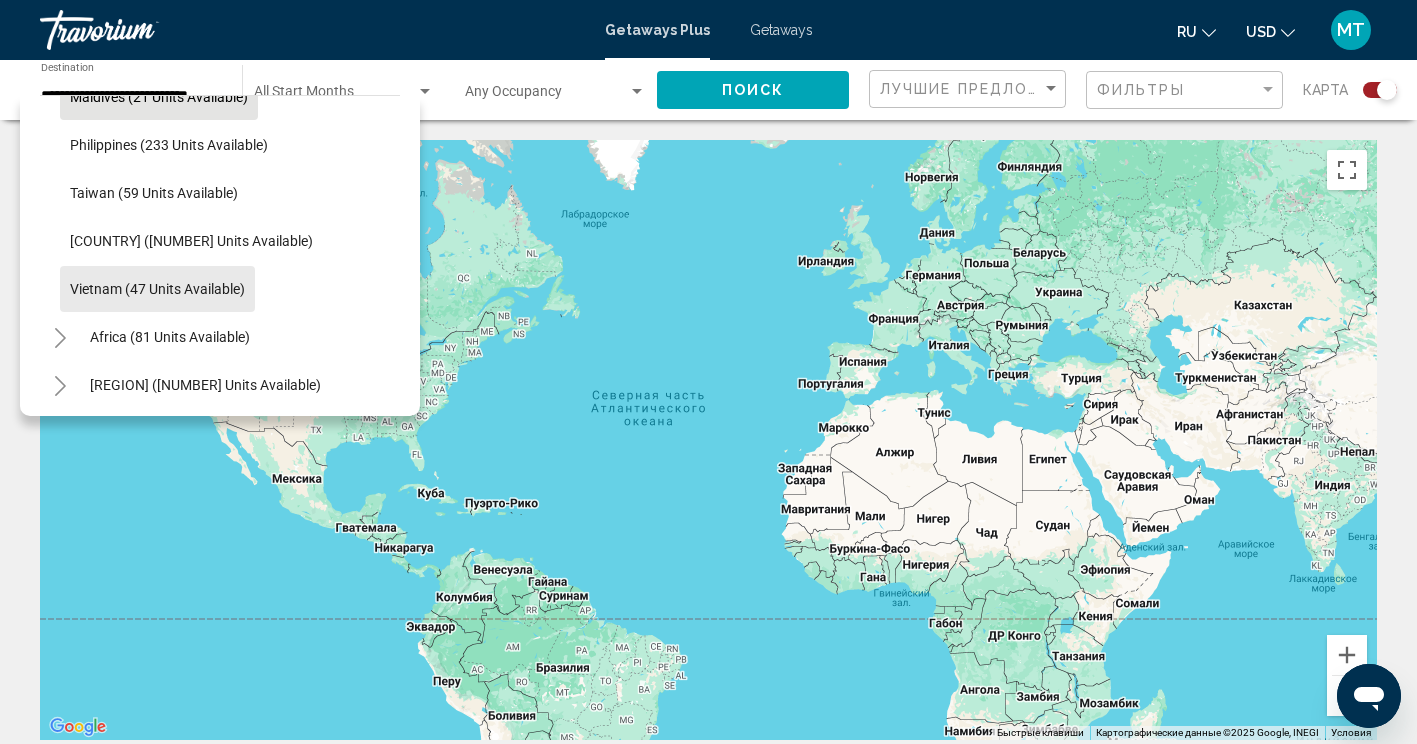 click on "Vietnam (47 units available)" at bounding box center [157, 289] 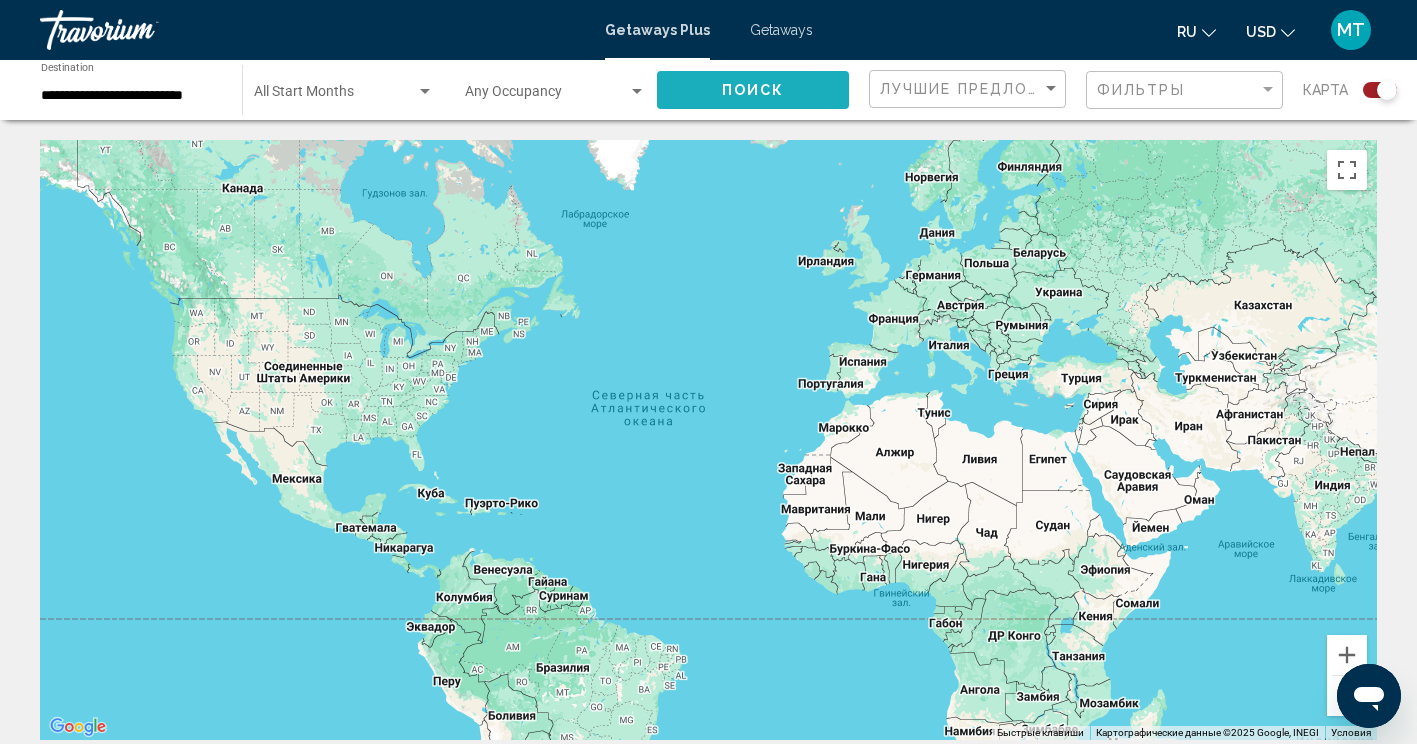 click on "Поиск" at bounding box center (753, 91) 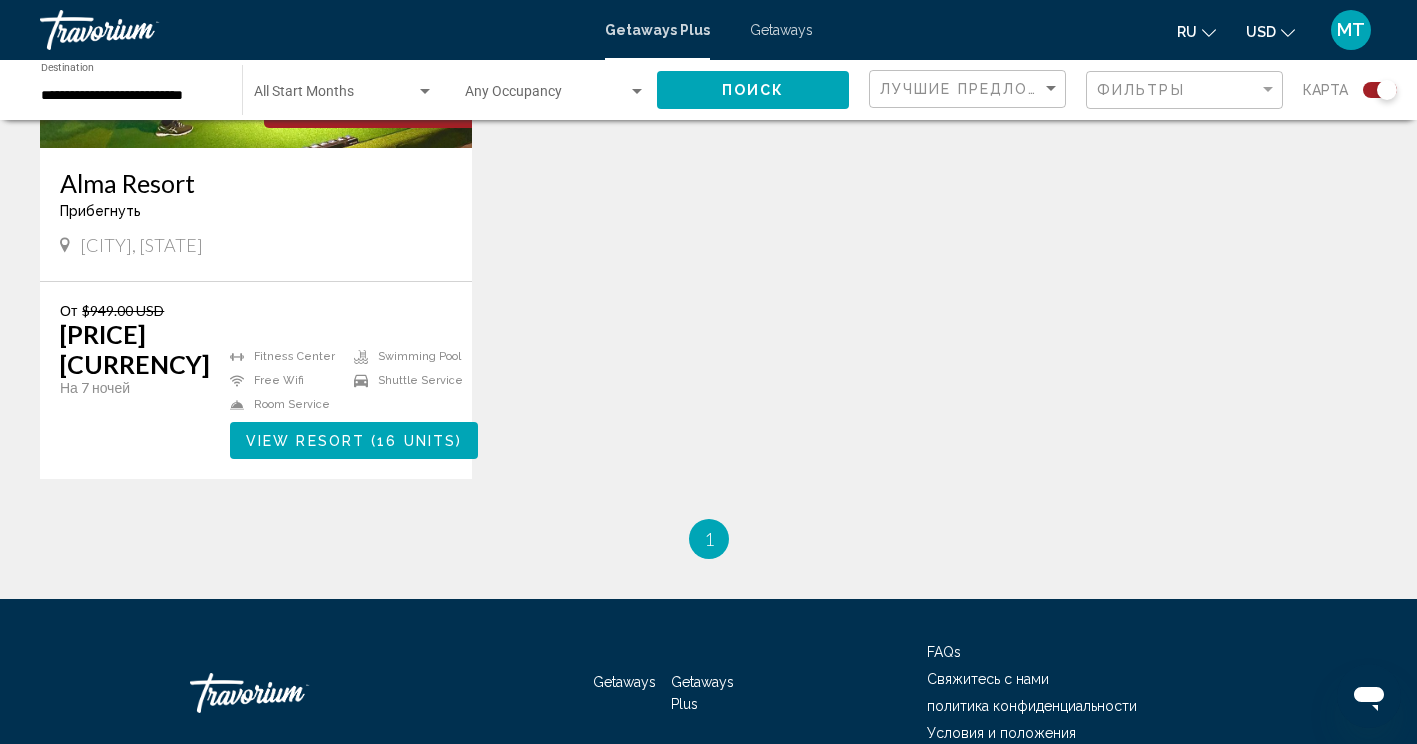 scroll, scrollTop: 916, scrollLeft: 0, axis: vertical 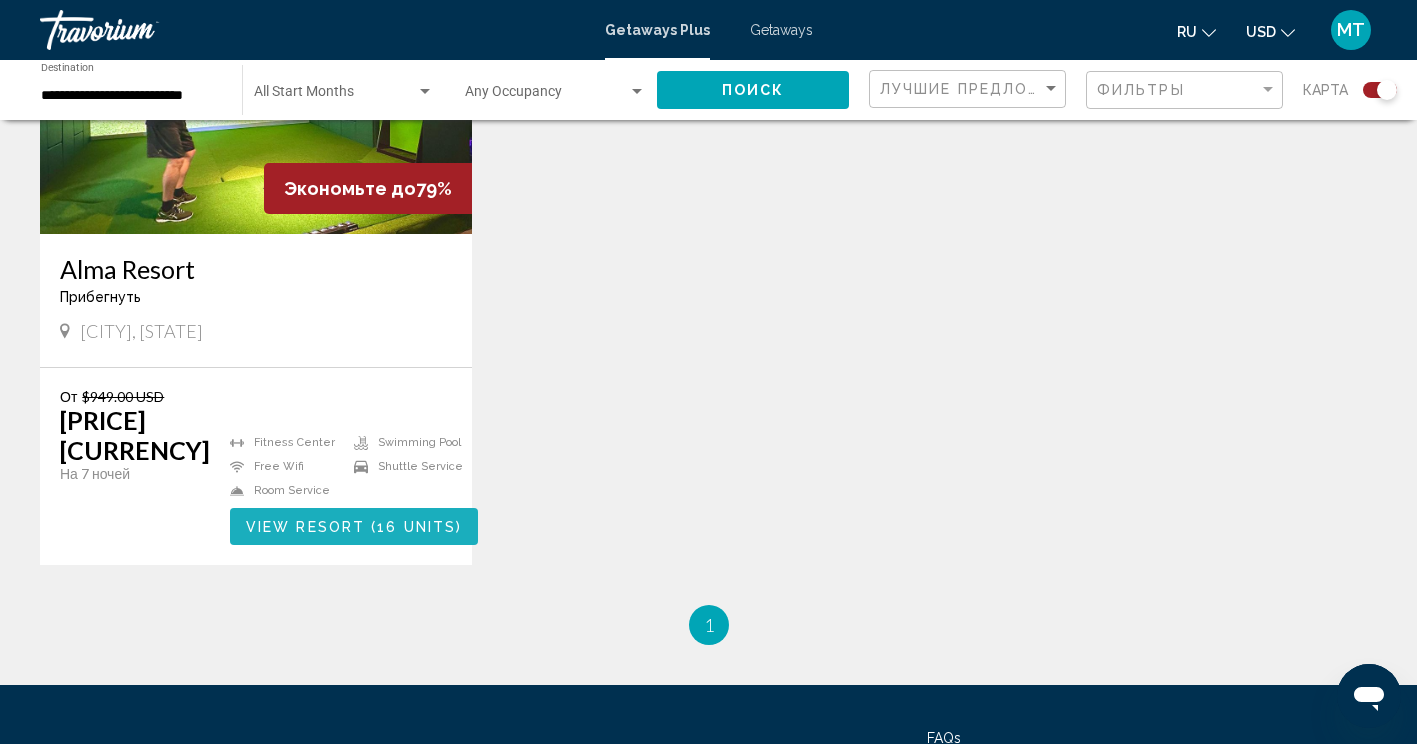 click on "16 units" at bounding box center [416, 527] 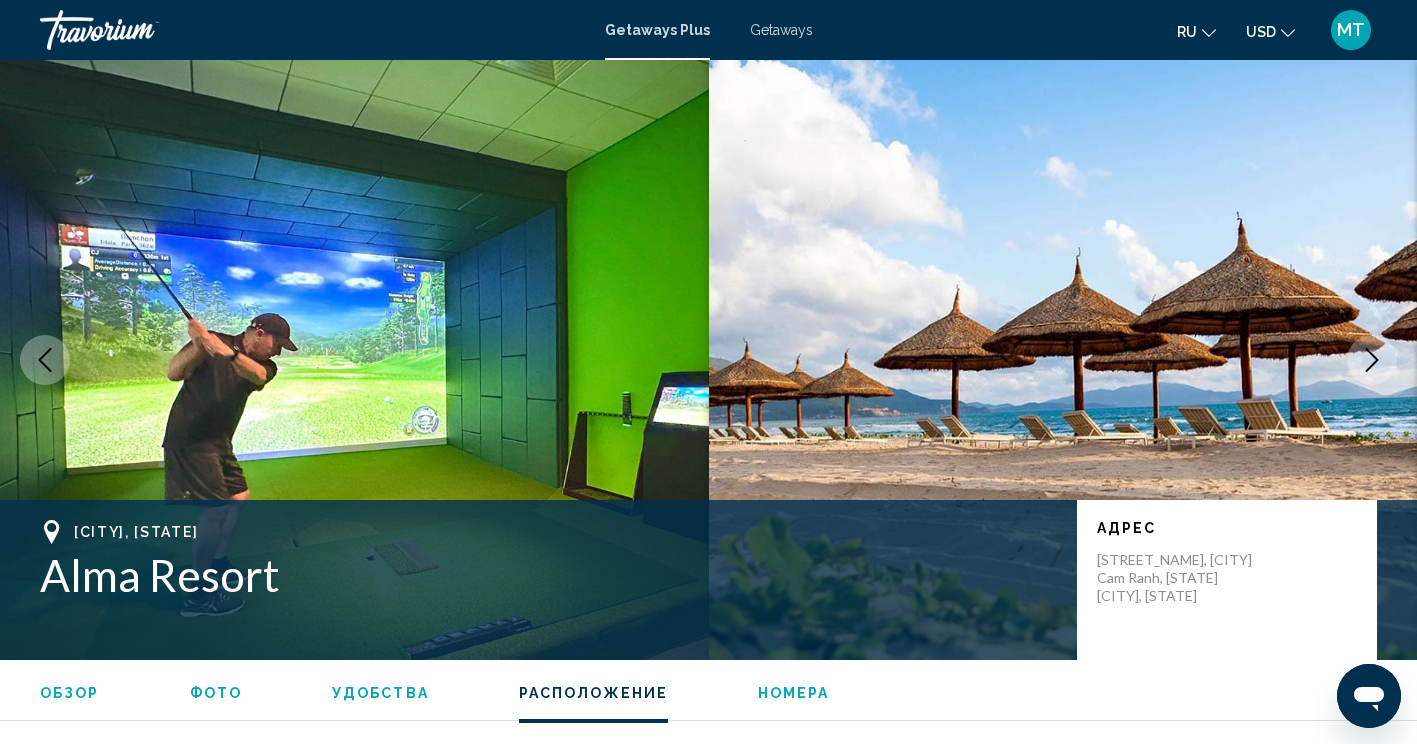 scroll, scrollTop: 2274, scrollLeft: 0, axis: vertical 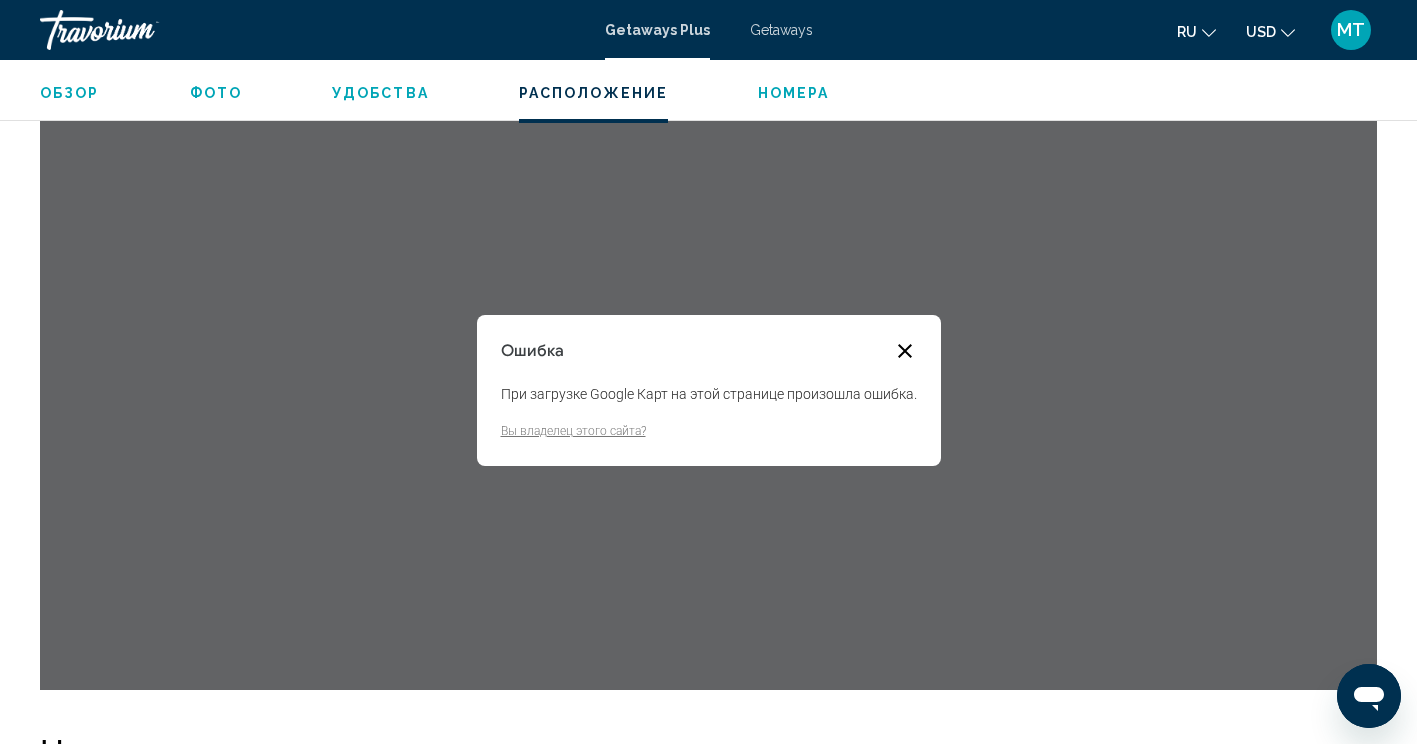 click at bounding box center (905, 351) 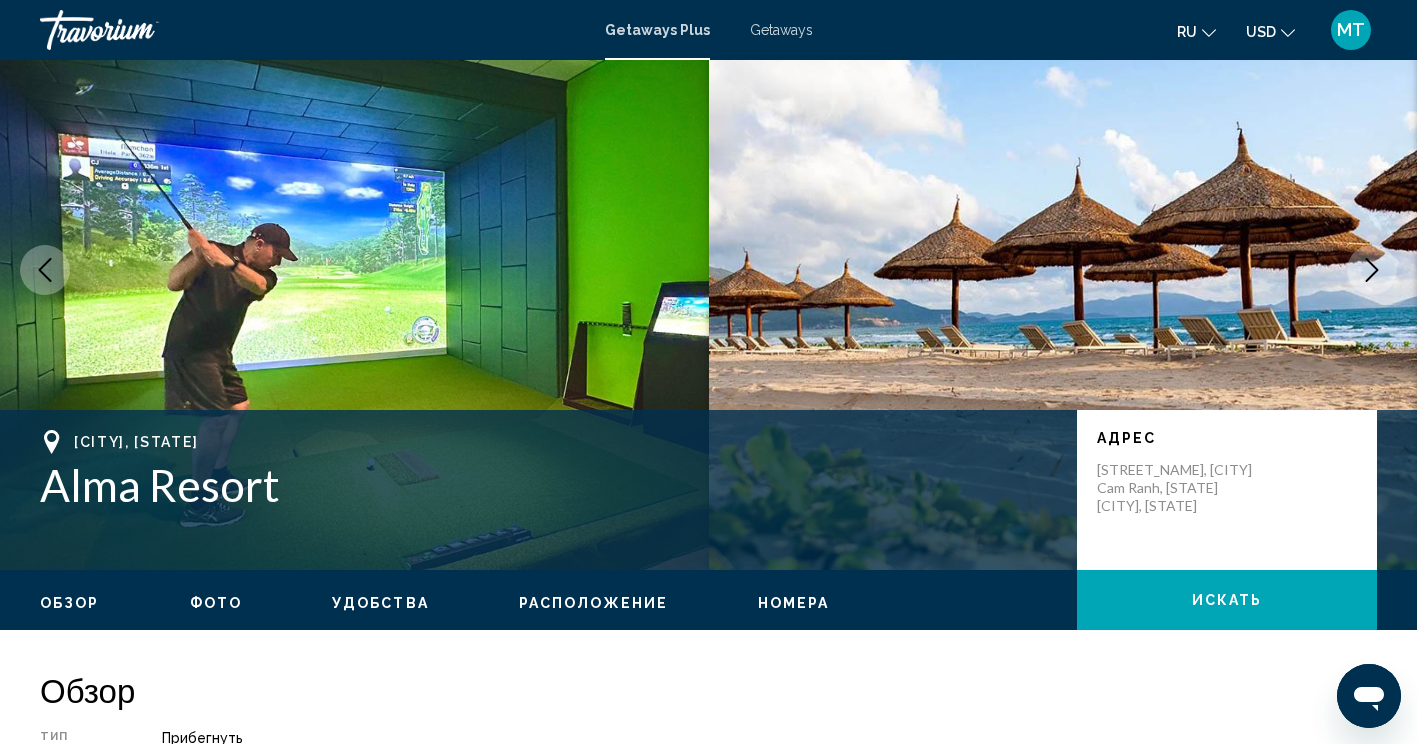 scroll, scrollTop: 0, scrollLeft: 0, axis: both 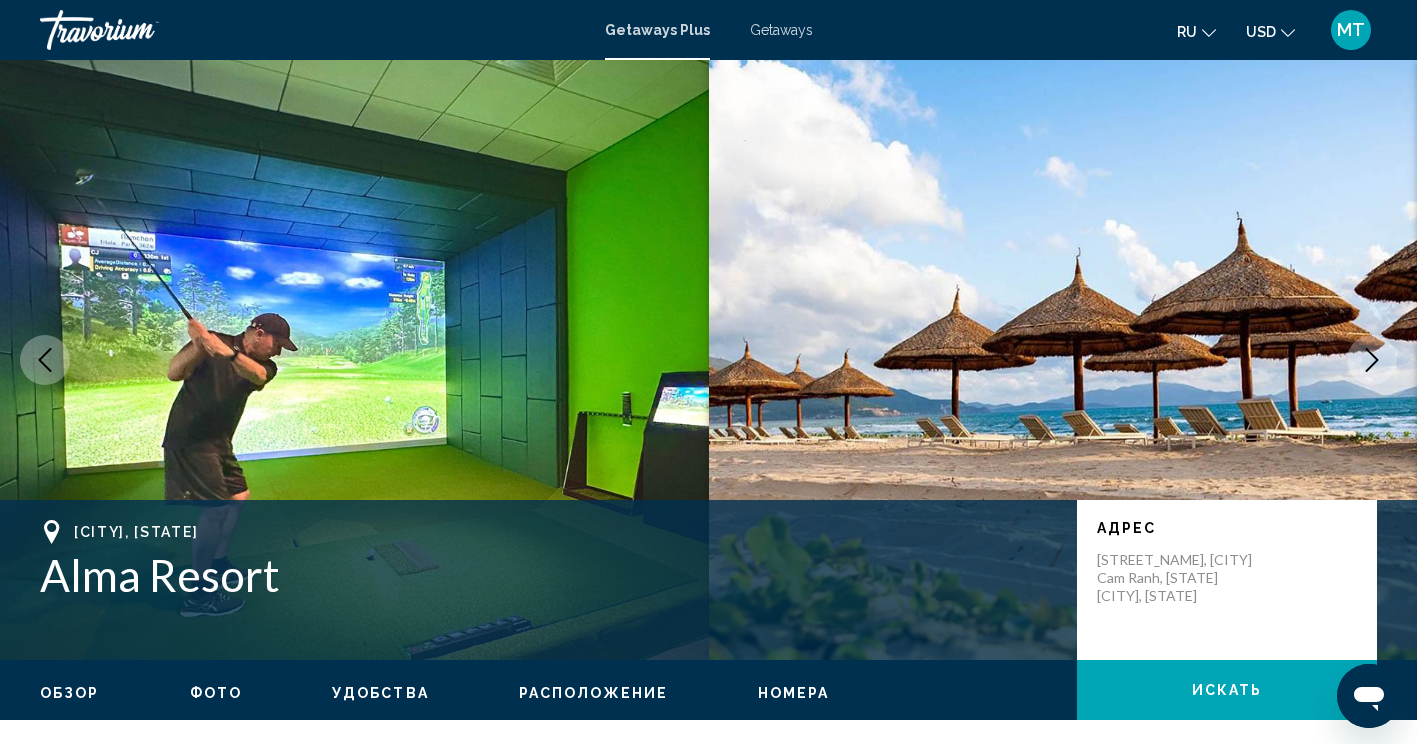 click at bounding box center [140, 30] 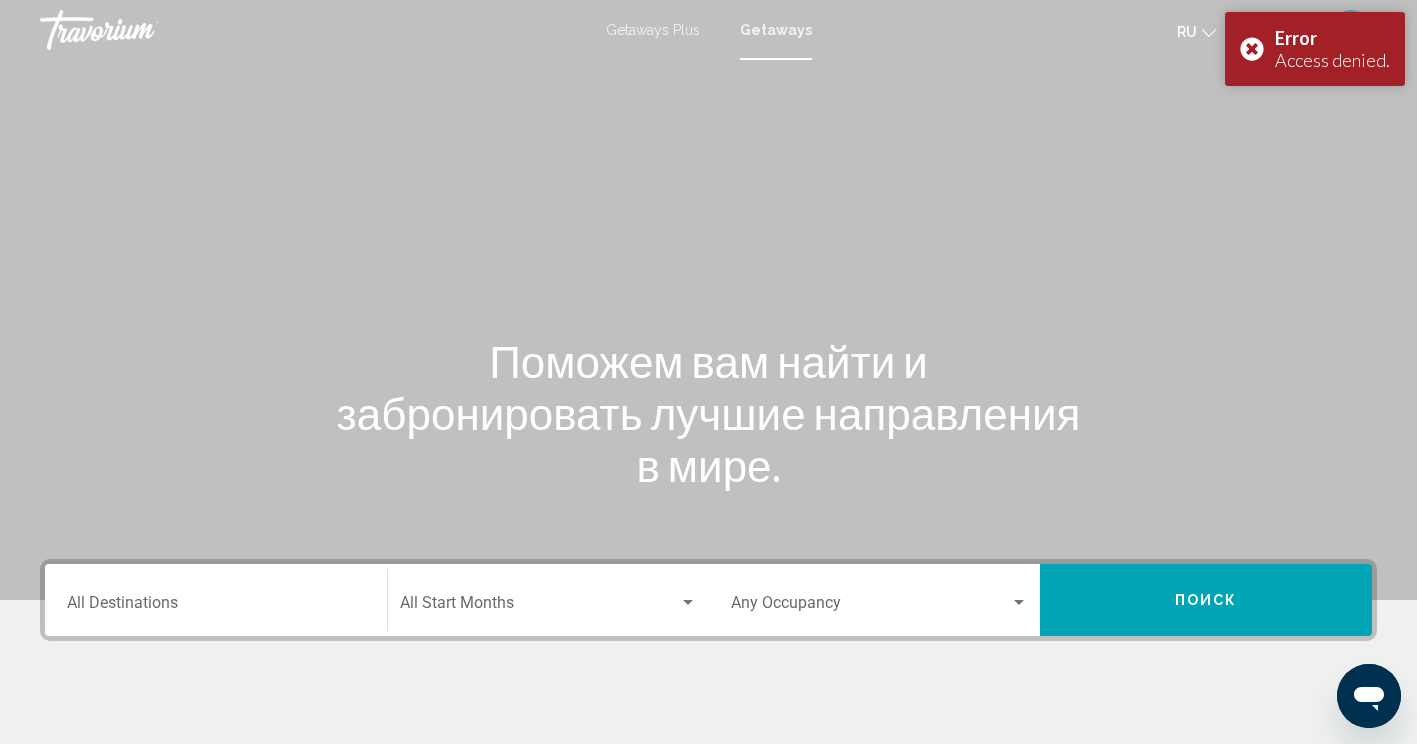 click at bounding box center (140, 30) 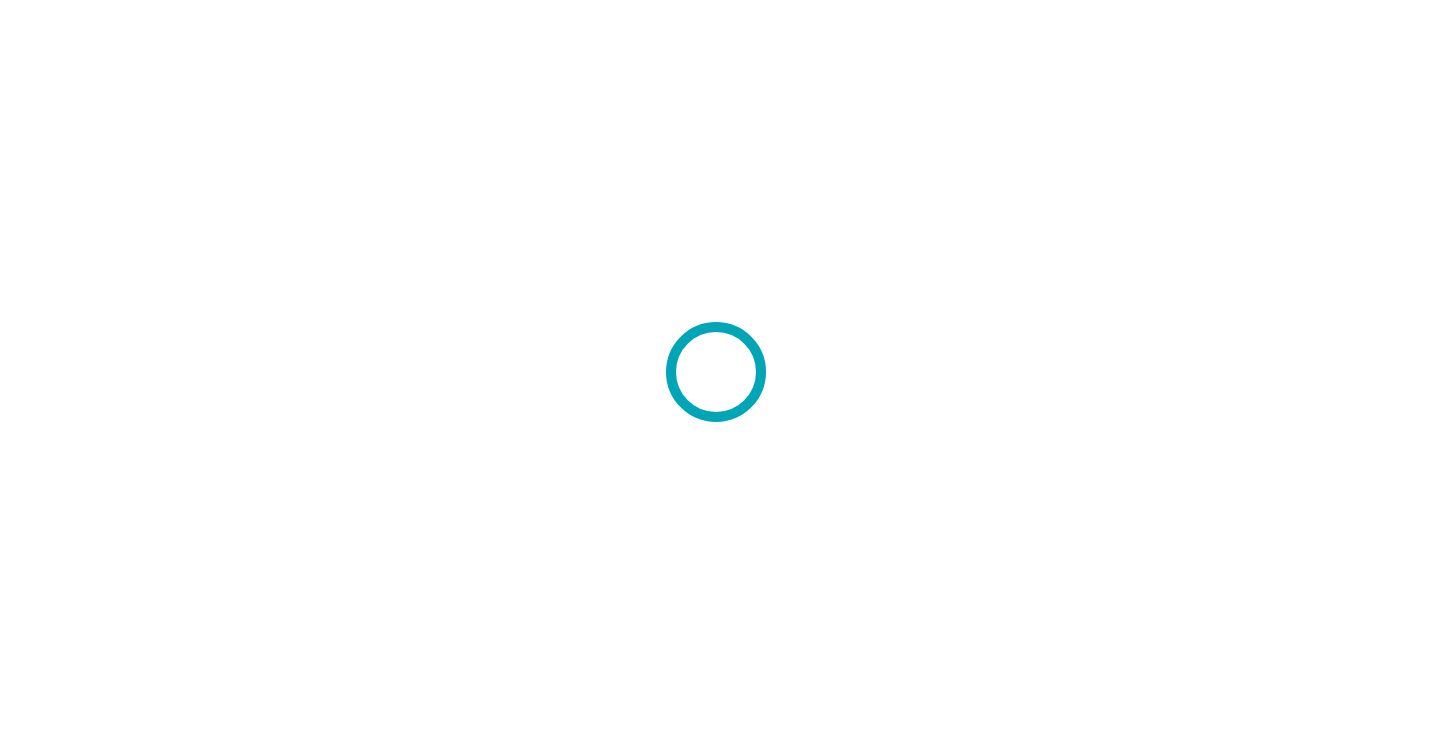 scroll, scrollTop: 0, scrollLeft: 0, axis: both 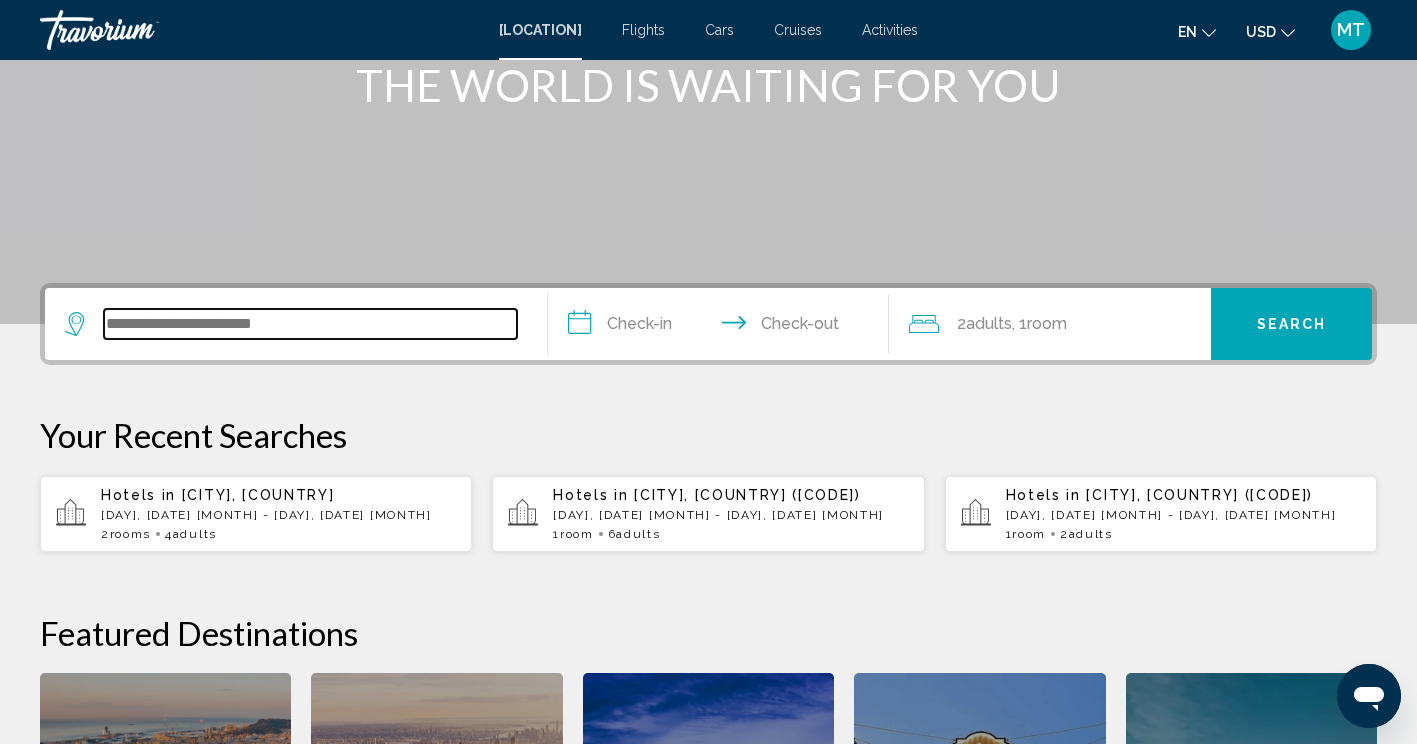 click at bounding box center (310, 324) 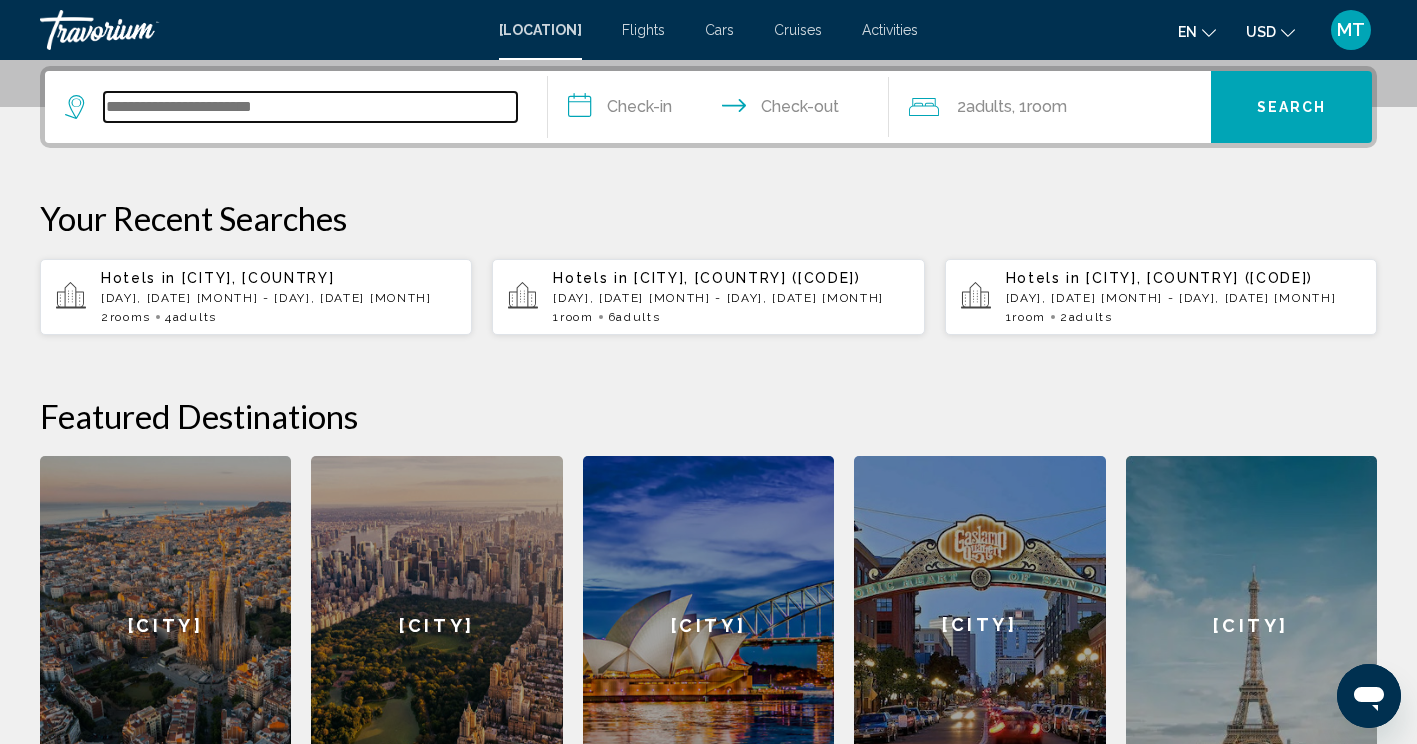 scroll, scrollTop: 494, scrollLeft: 0, axis: vertical 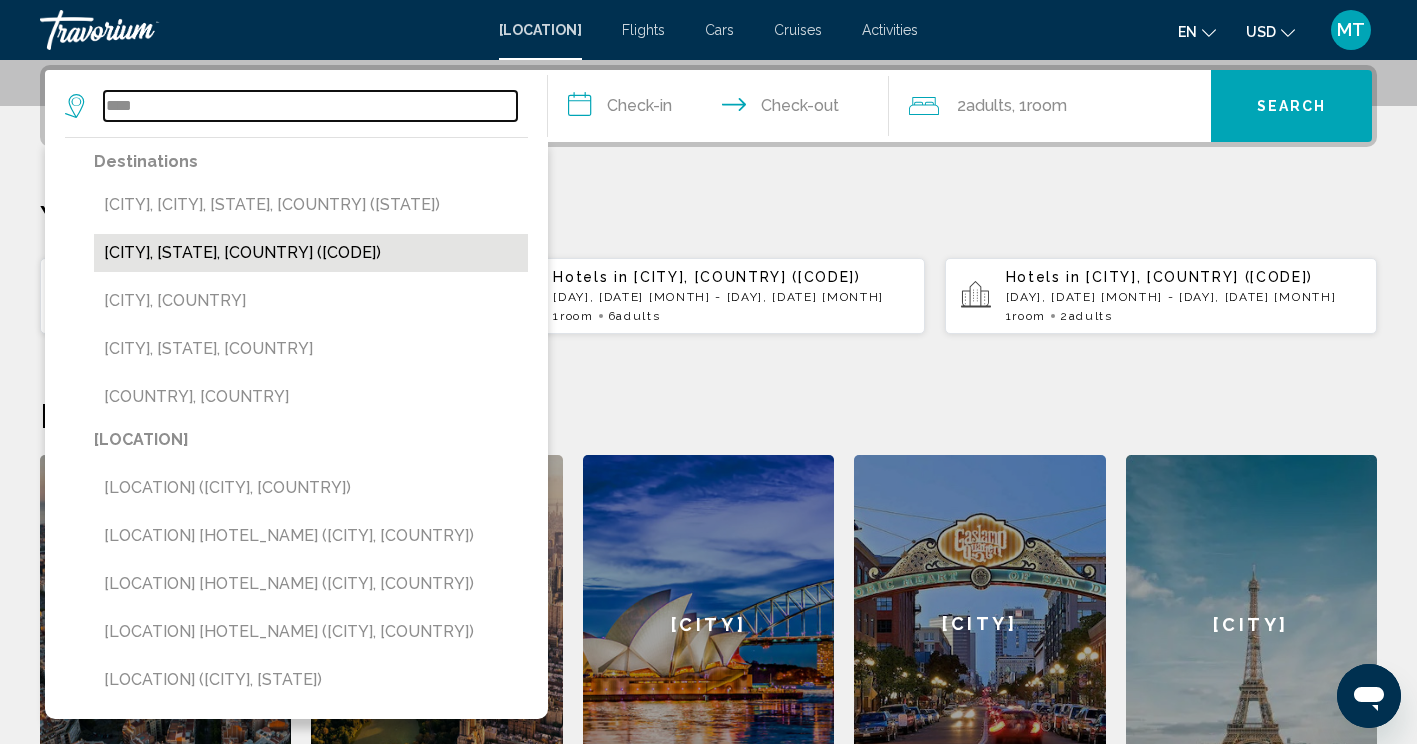 type on "****" 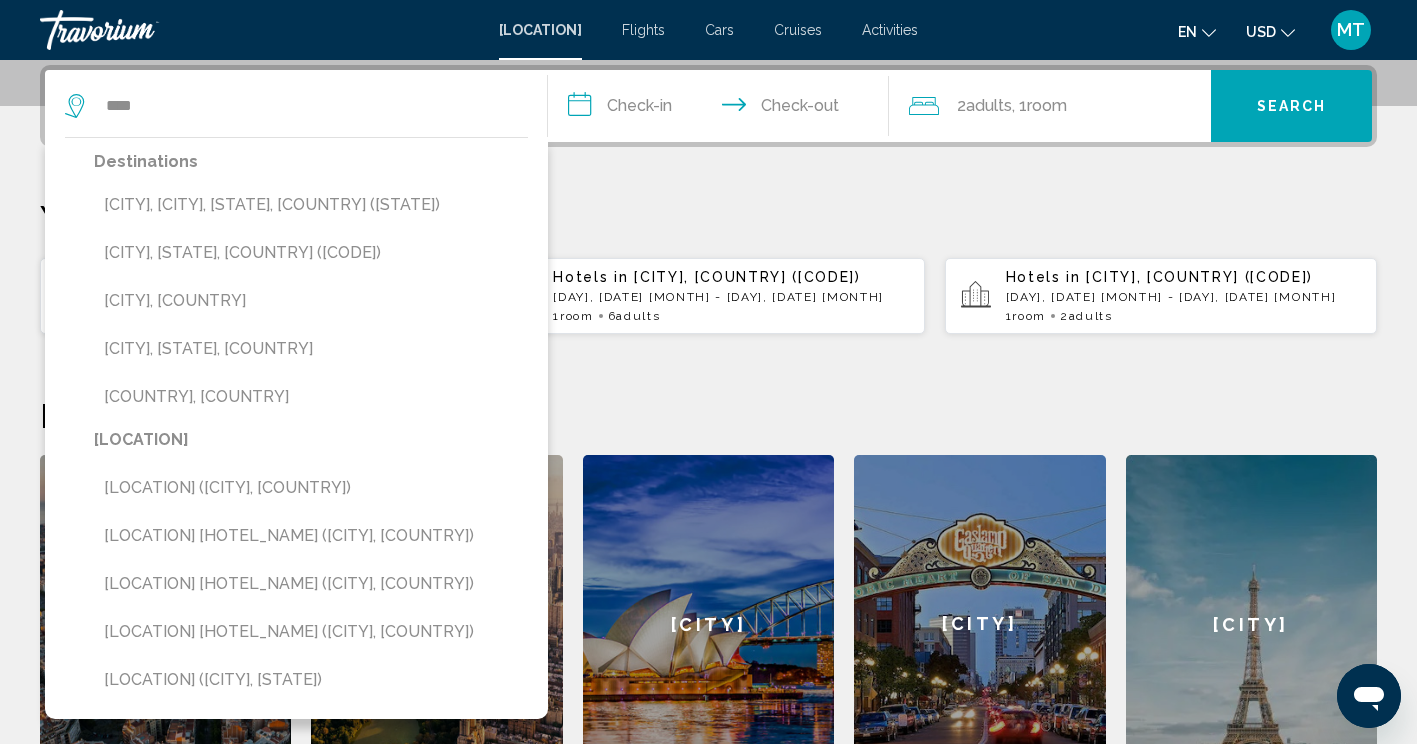 click on "Your Recent Searches" at bounding box center (708, 217) 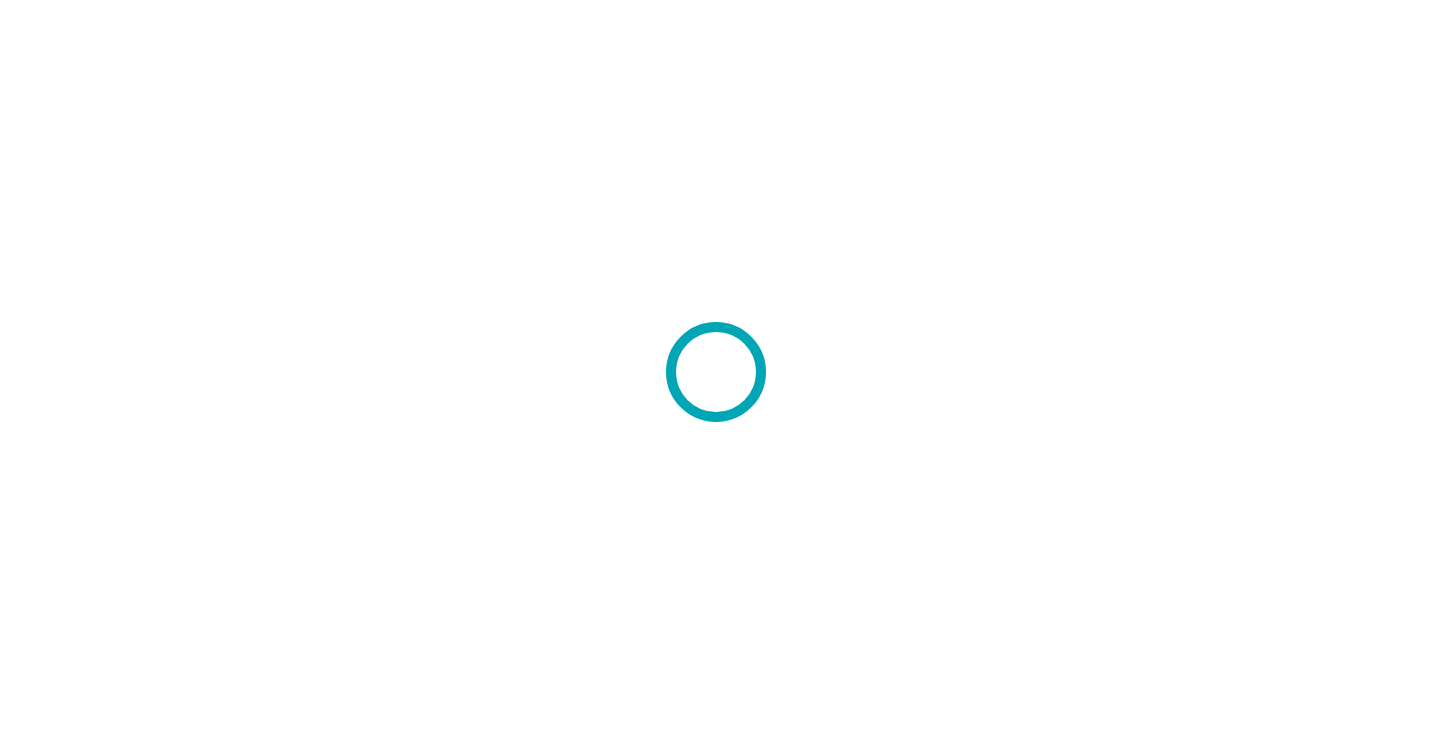 scroll, scrollTop: 0, scrollLeft: 0, axis: both 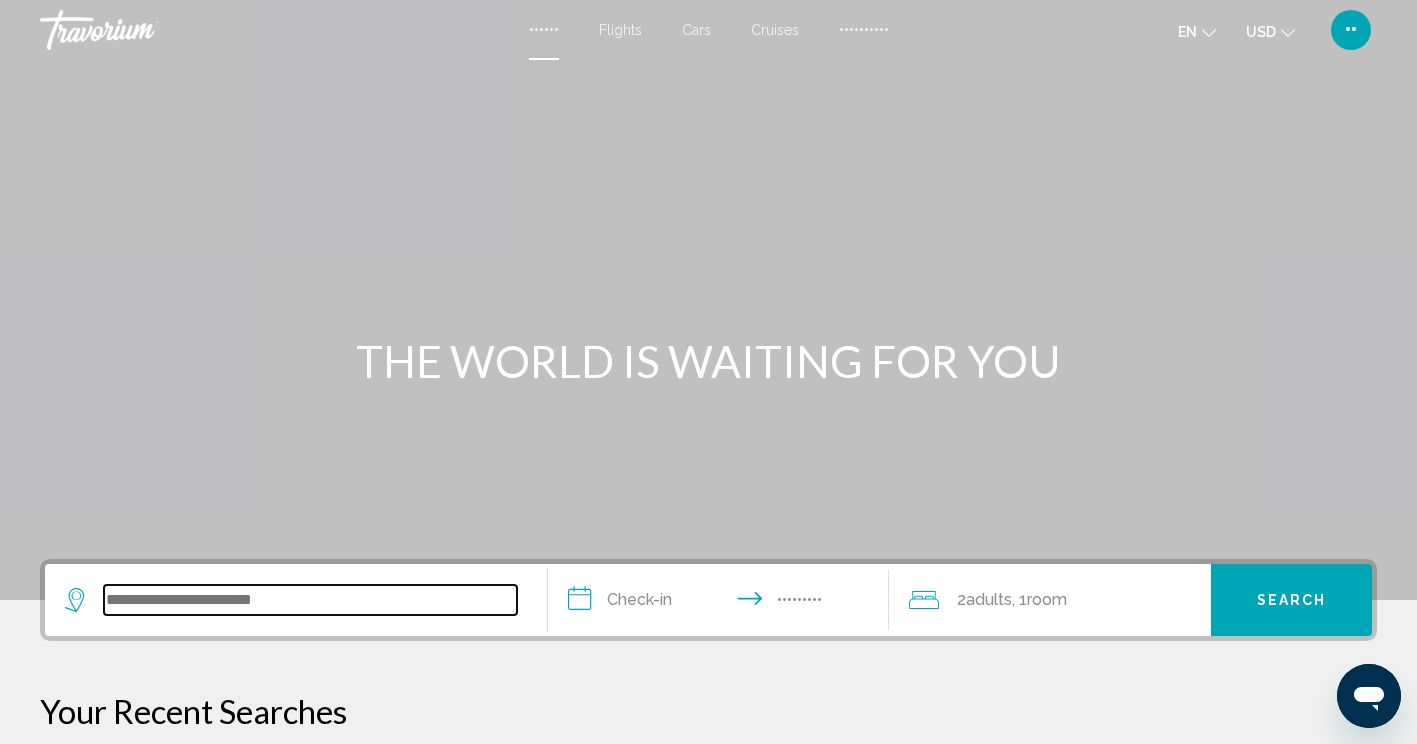 click at bounding box center [310, 600] 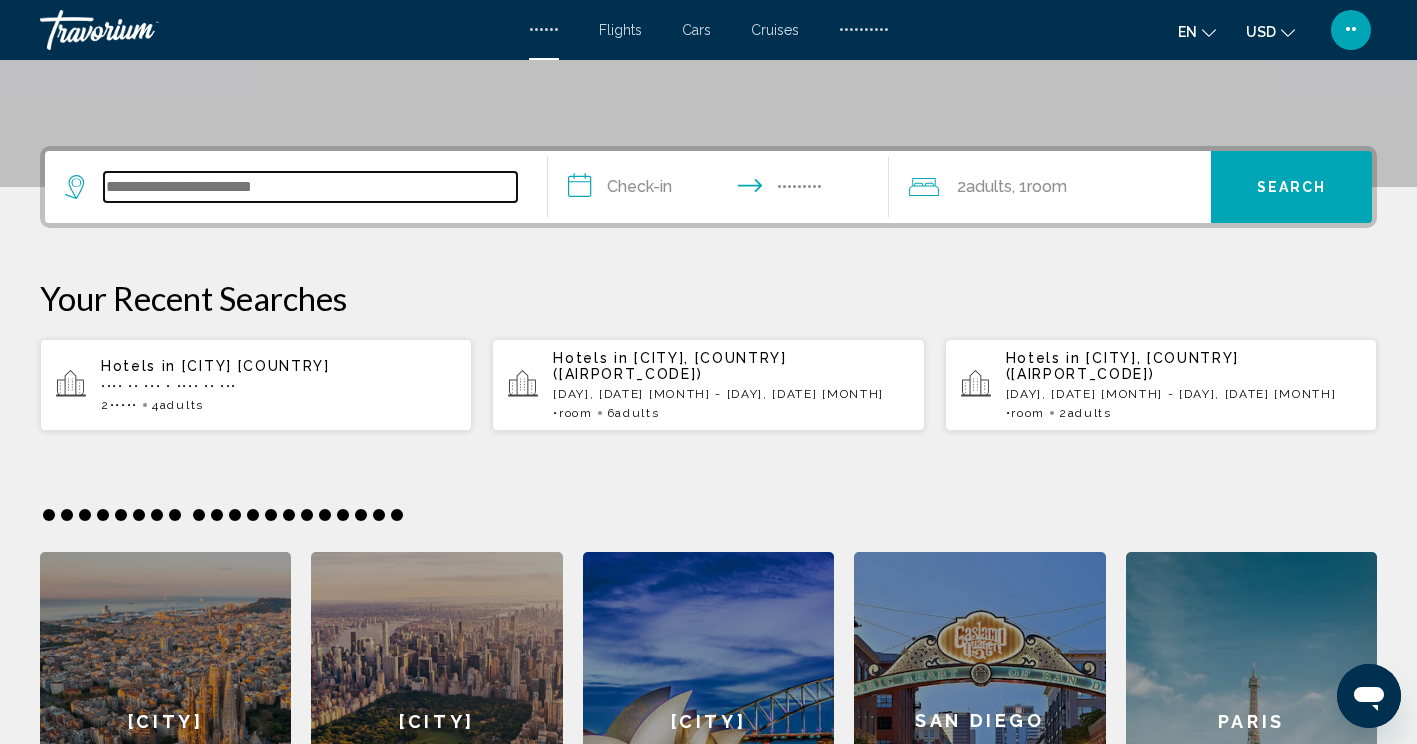 scroll, scrollTop: 494, scrollLeft: 0, axis: vertical 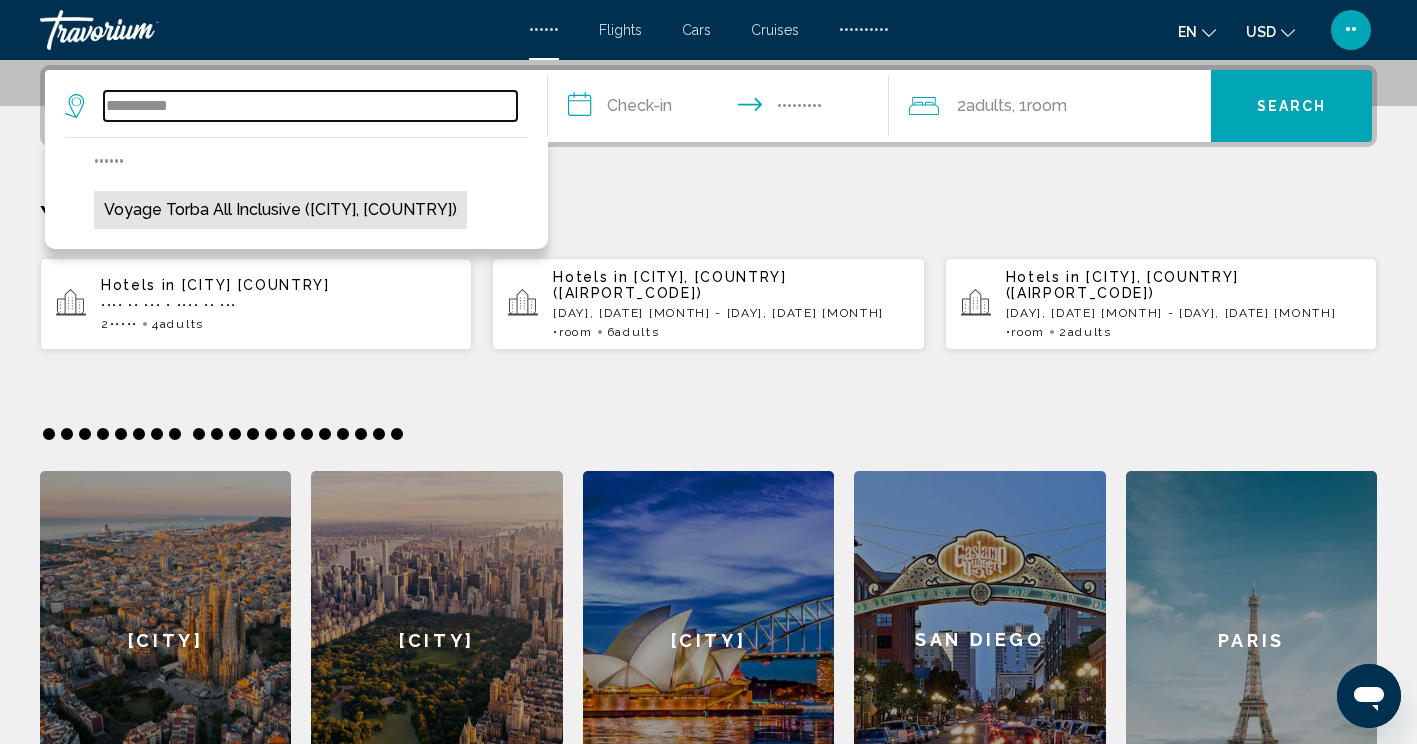 type on "••••••••••" 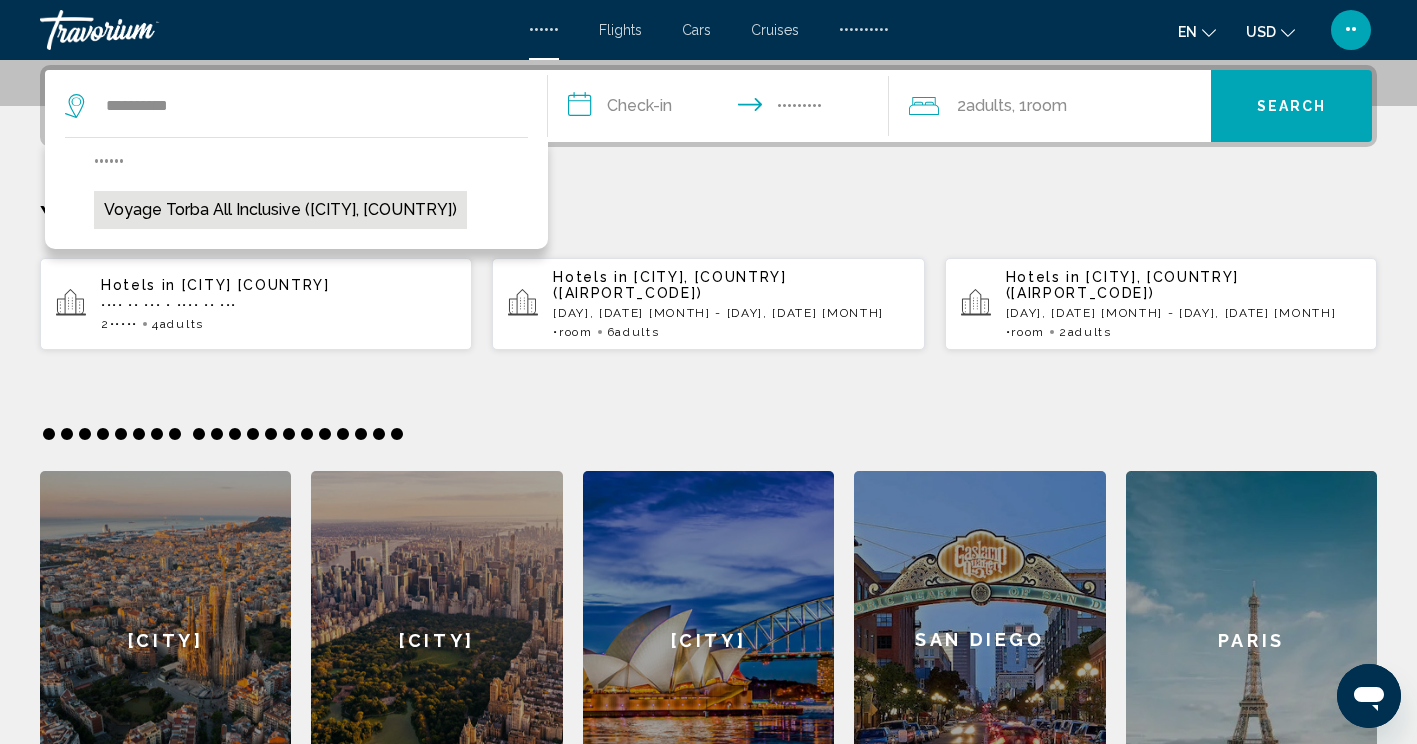 click on "Voyage Torba All Inclusive ([CITY], [COUNTRY])" at bounding box center (280, 210) 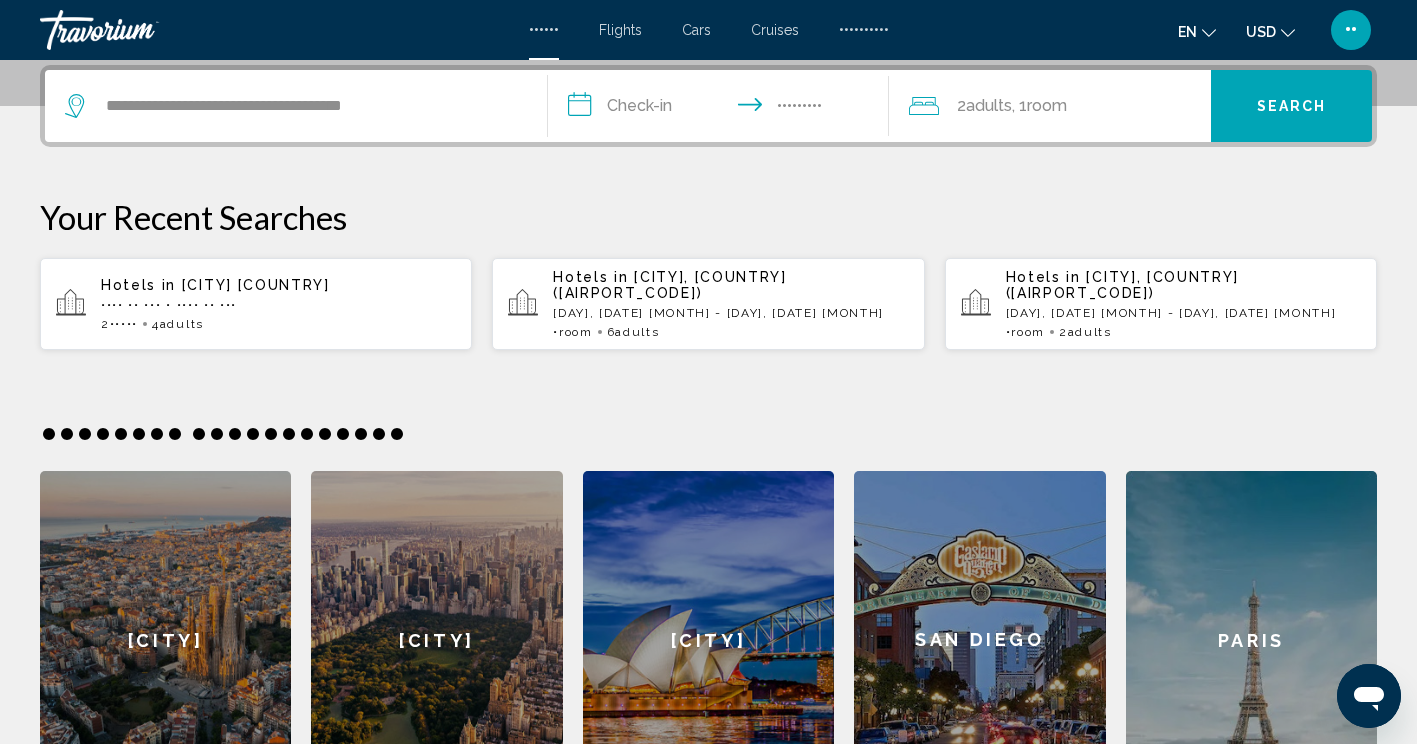 click on "**********" at bounding box center [723, 109] 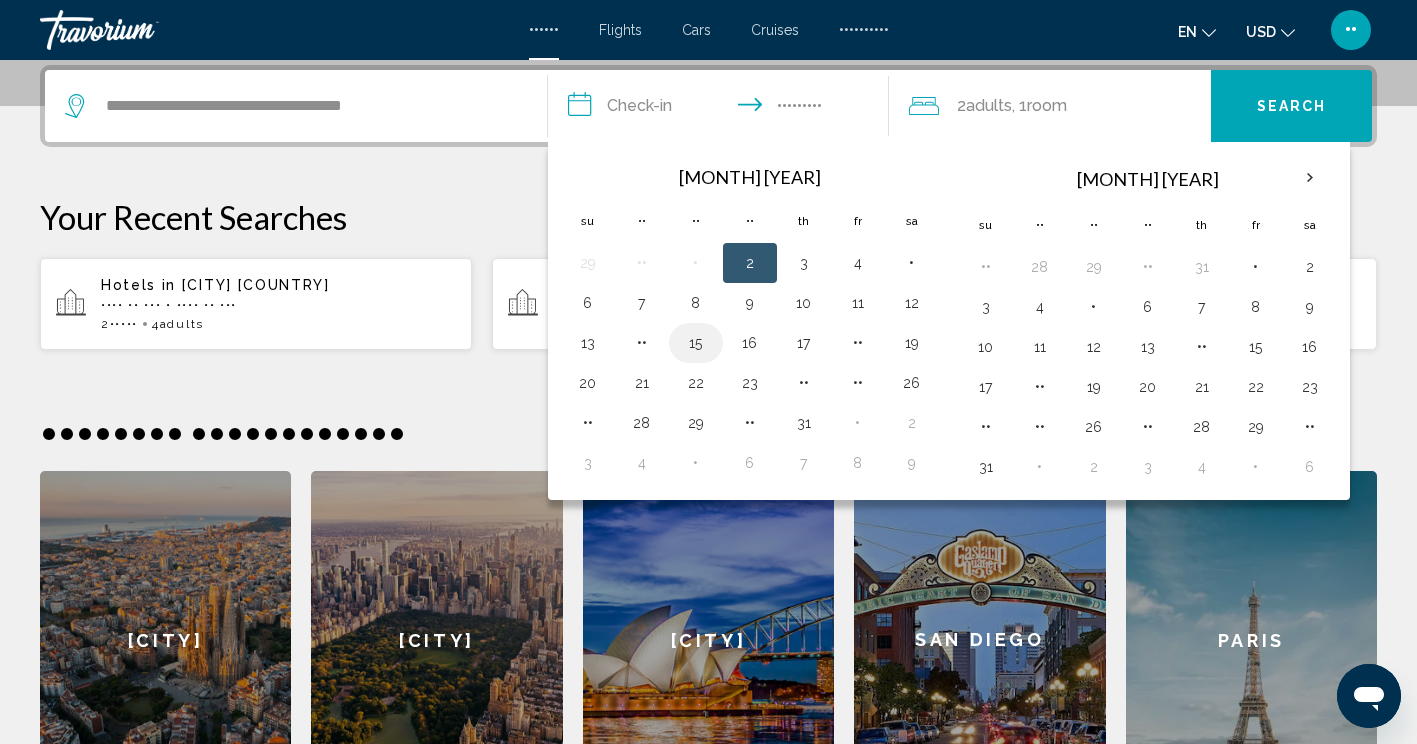 click on "15" at bounding box center (696, 343) 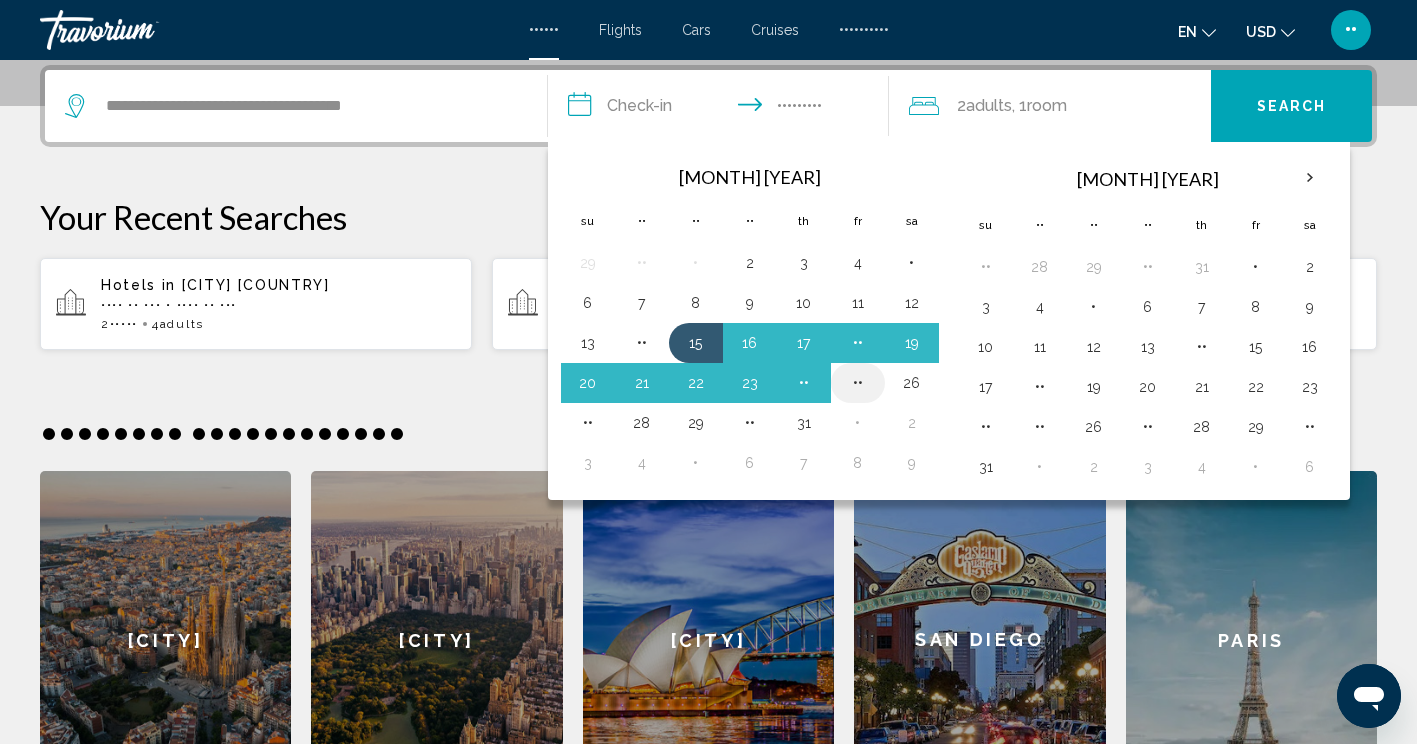 click on "••" at bounding box center [858, 383] 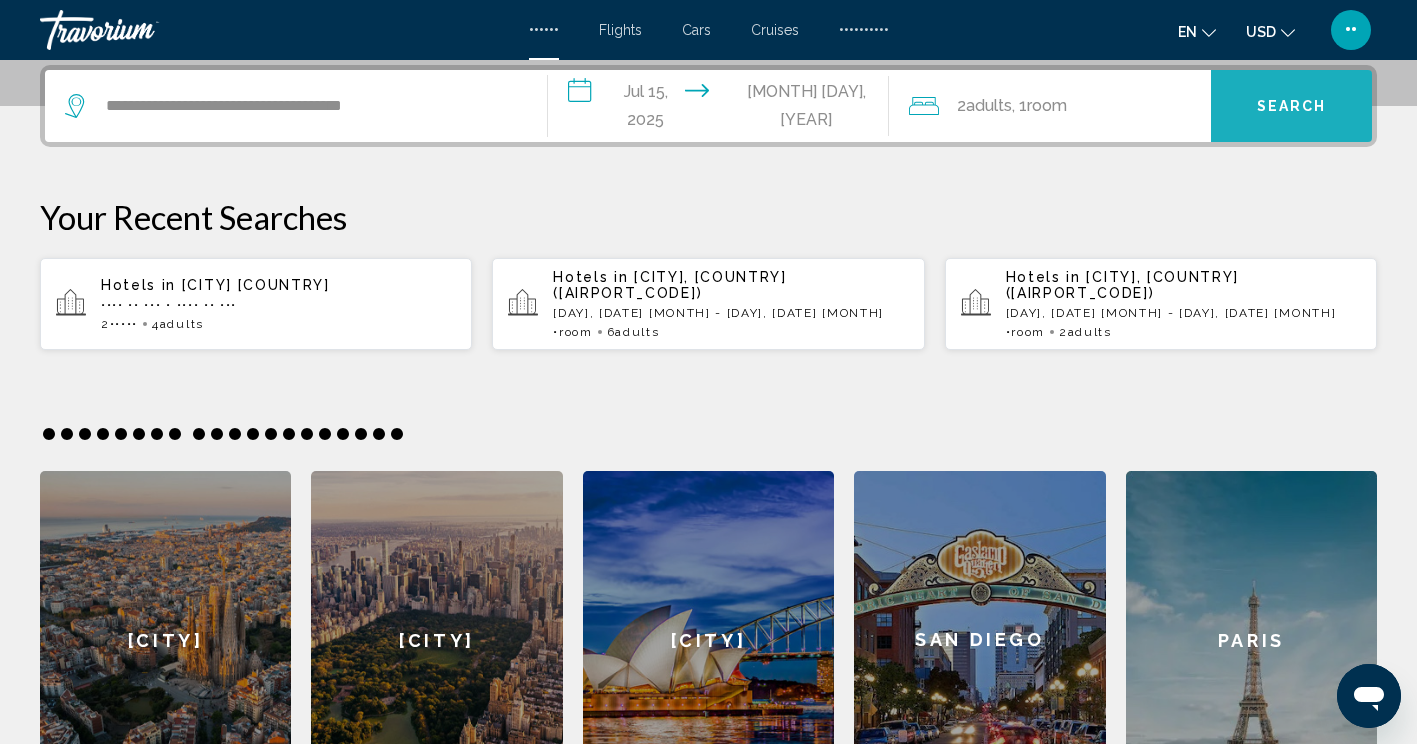 click on "Search" at bounding box center [1291, 106] 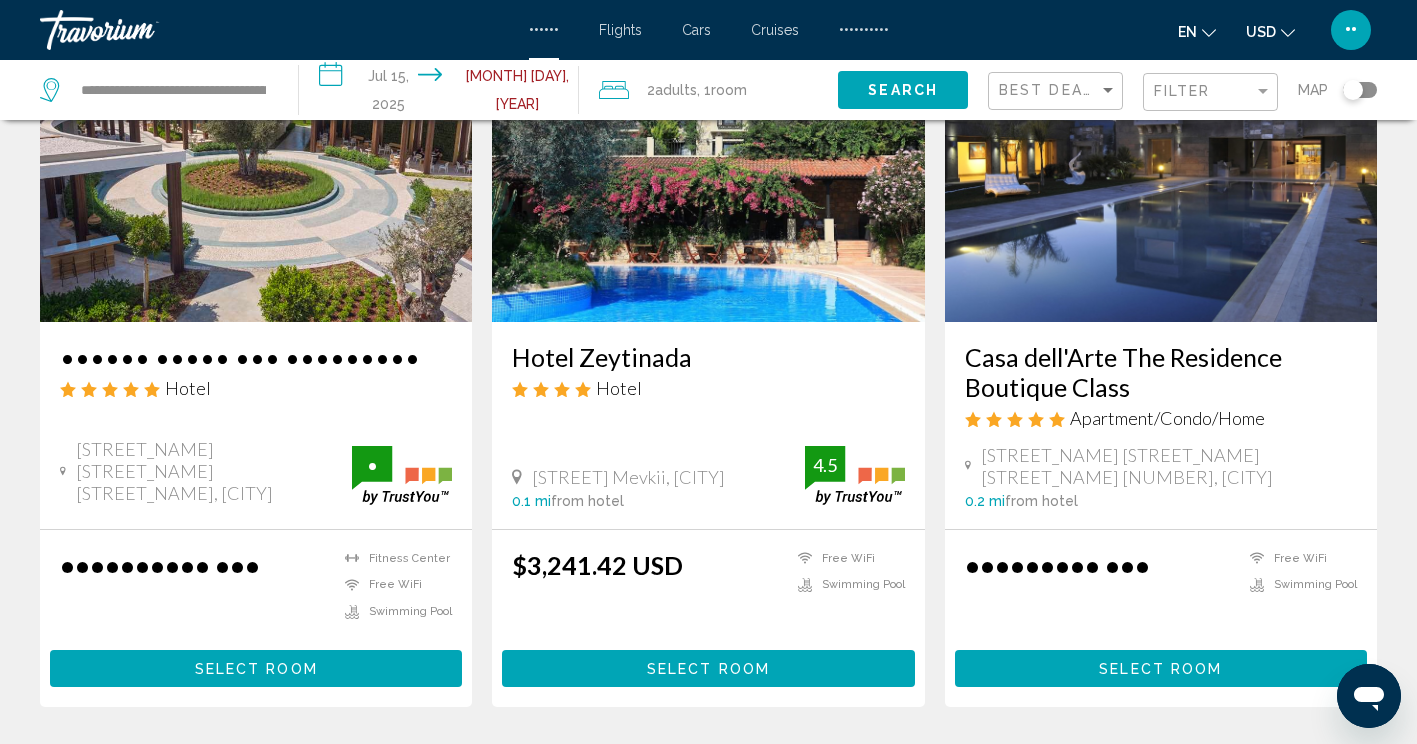 scroll, scrollTop: 149, scrollLeft: 0, axis: vertical 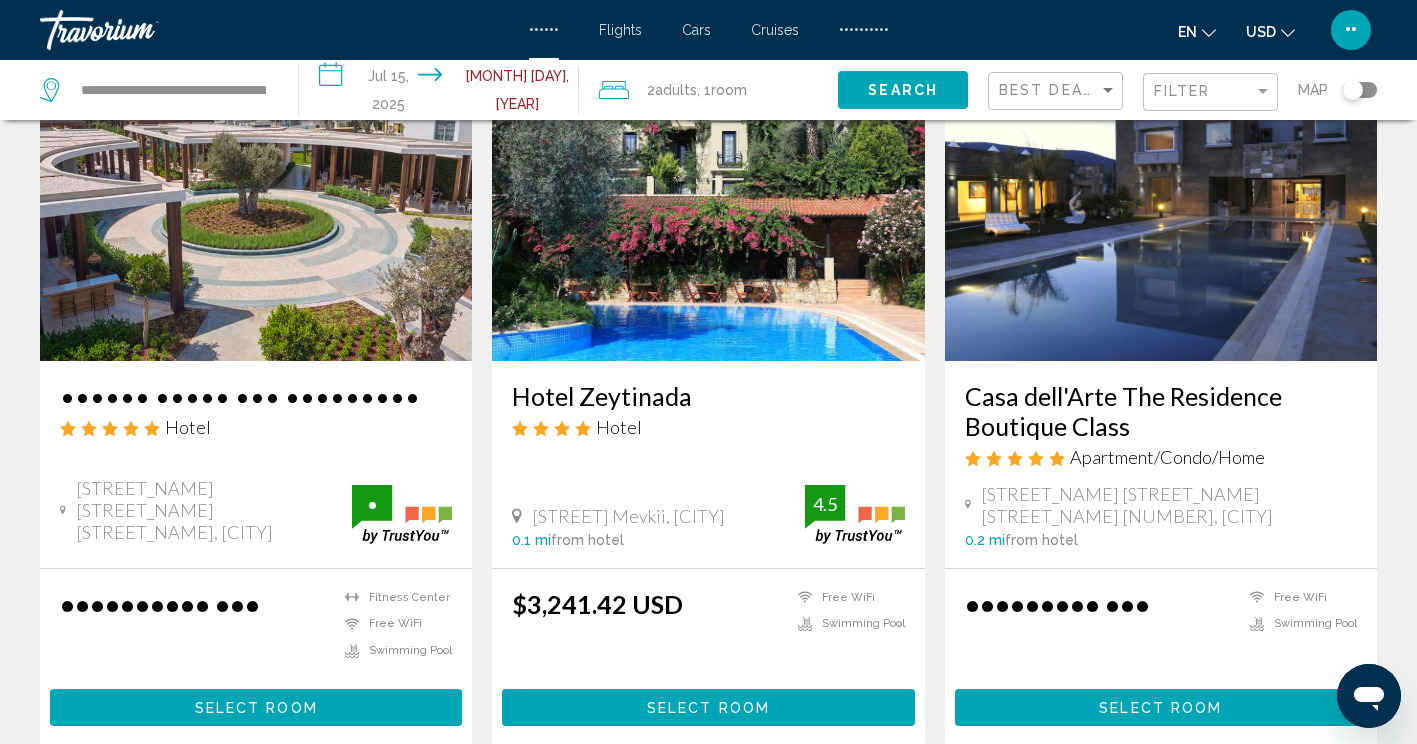 drag, startPoint x: 209, startPoint y: 113, endPoint x: 212, endPoint y: 97, distance: 16.27882 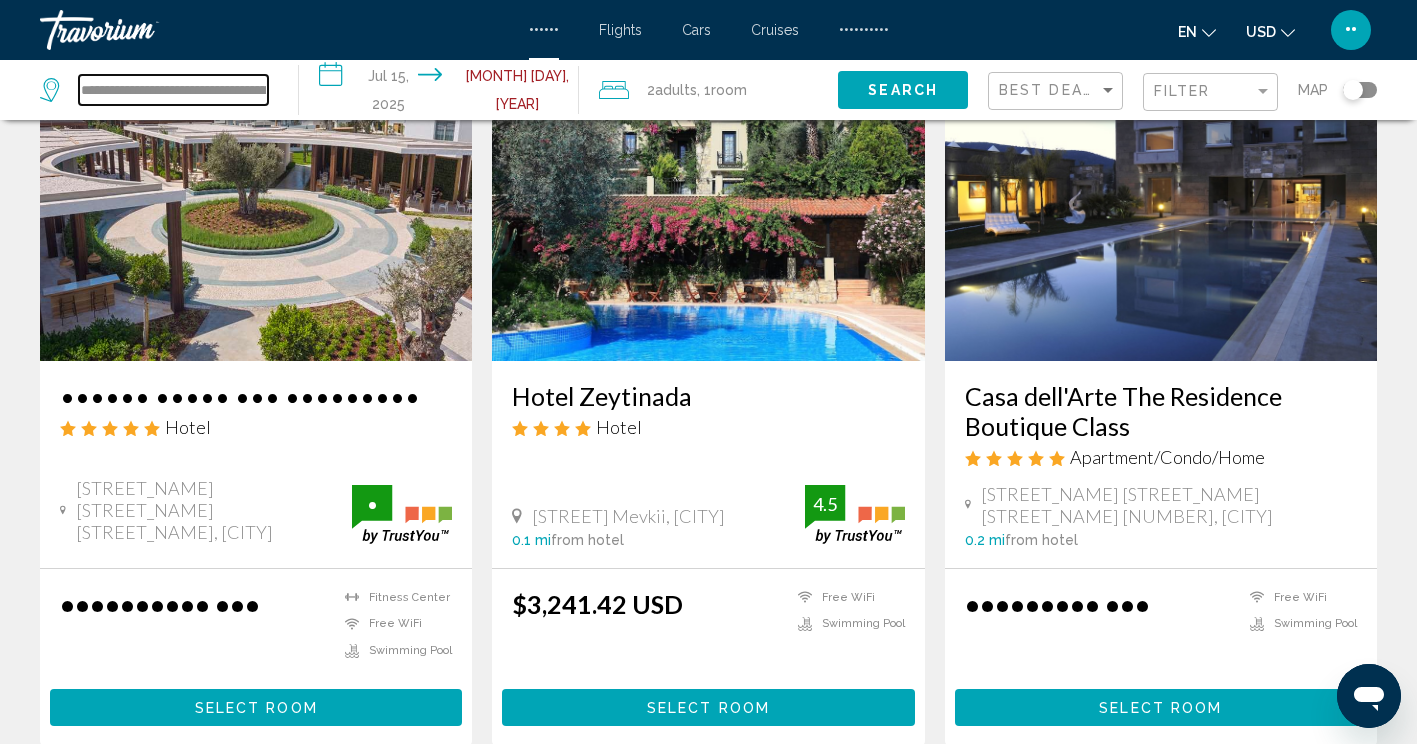 click on "•••••••••••••••••••••••••••••••••••••••" at bounding box center [173, 90] 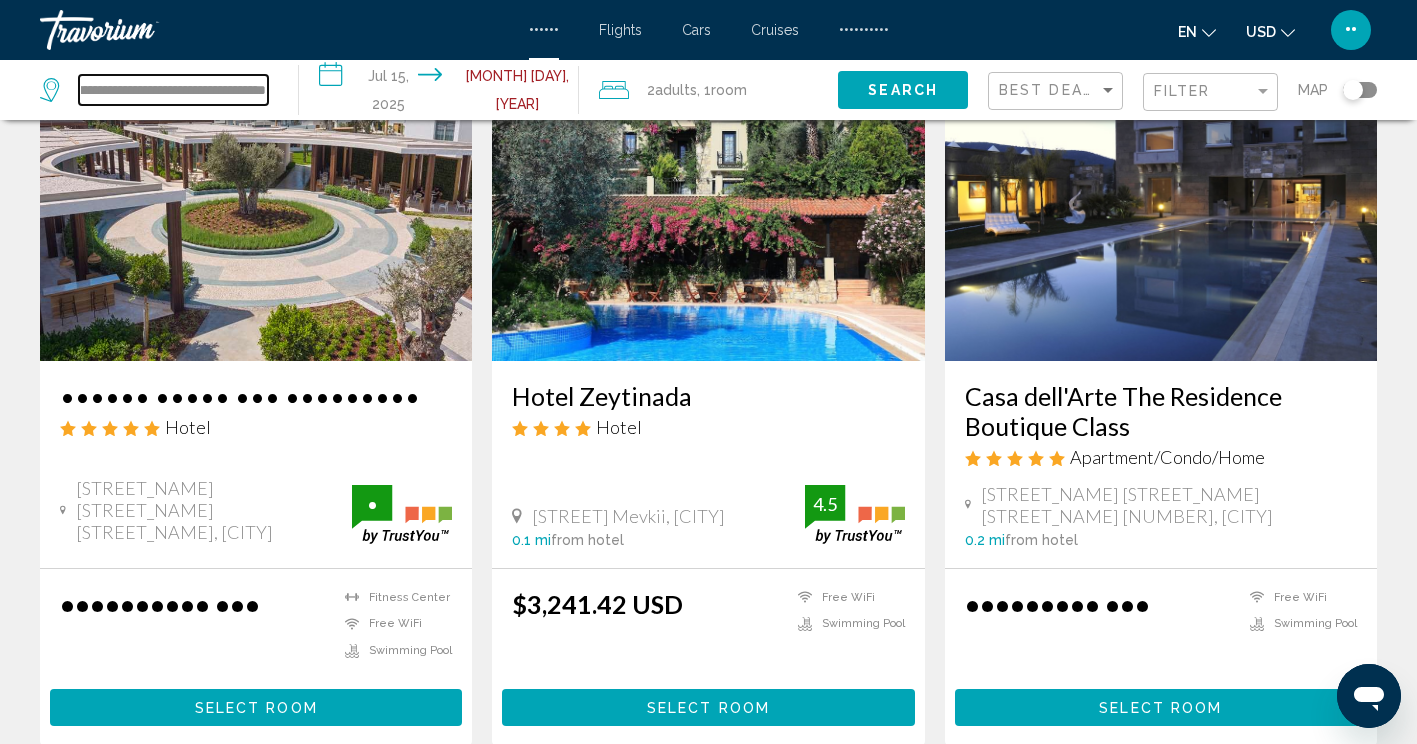 scroll, scrollTop: 0, scrollLeft: 52, axis: horizontal 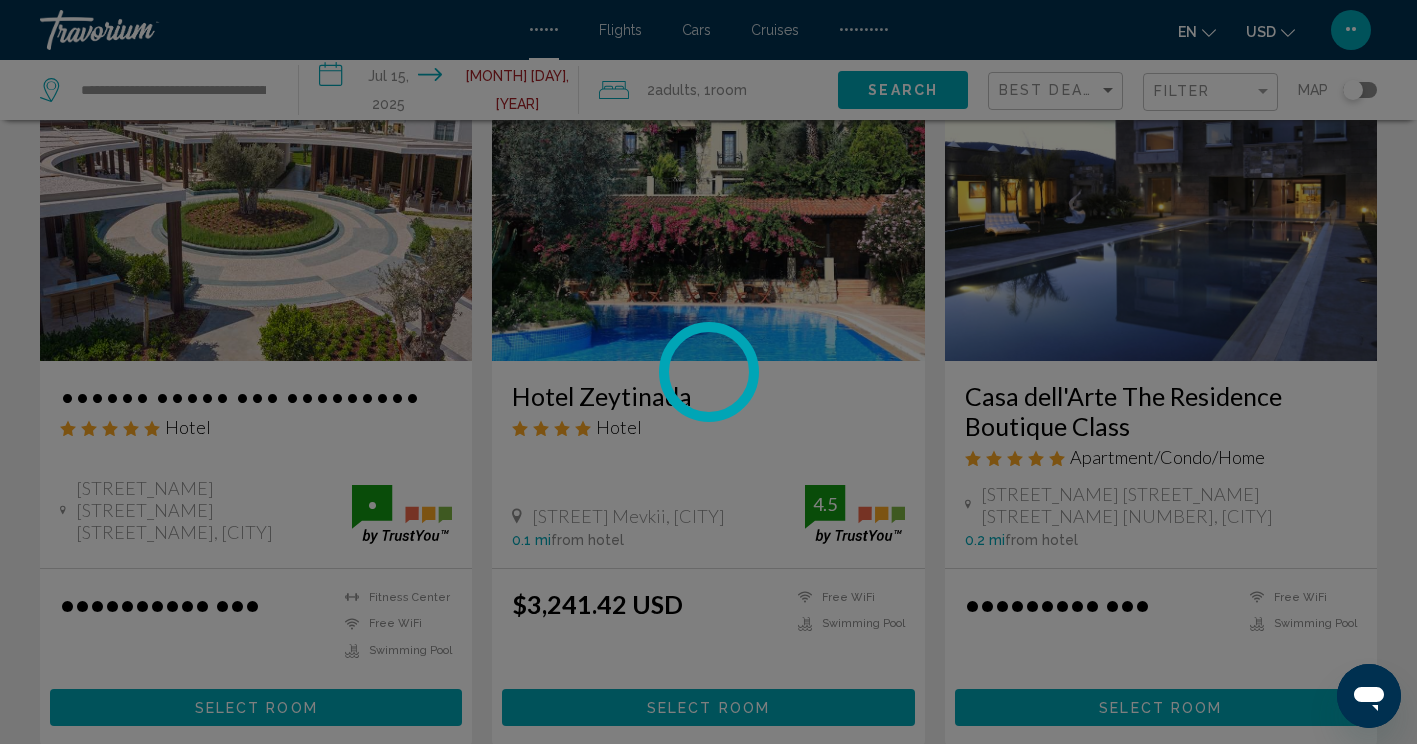 click at bounding box center (708, 372) 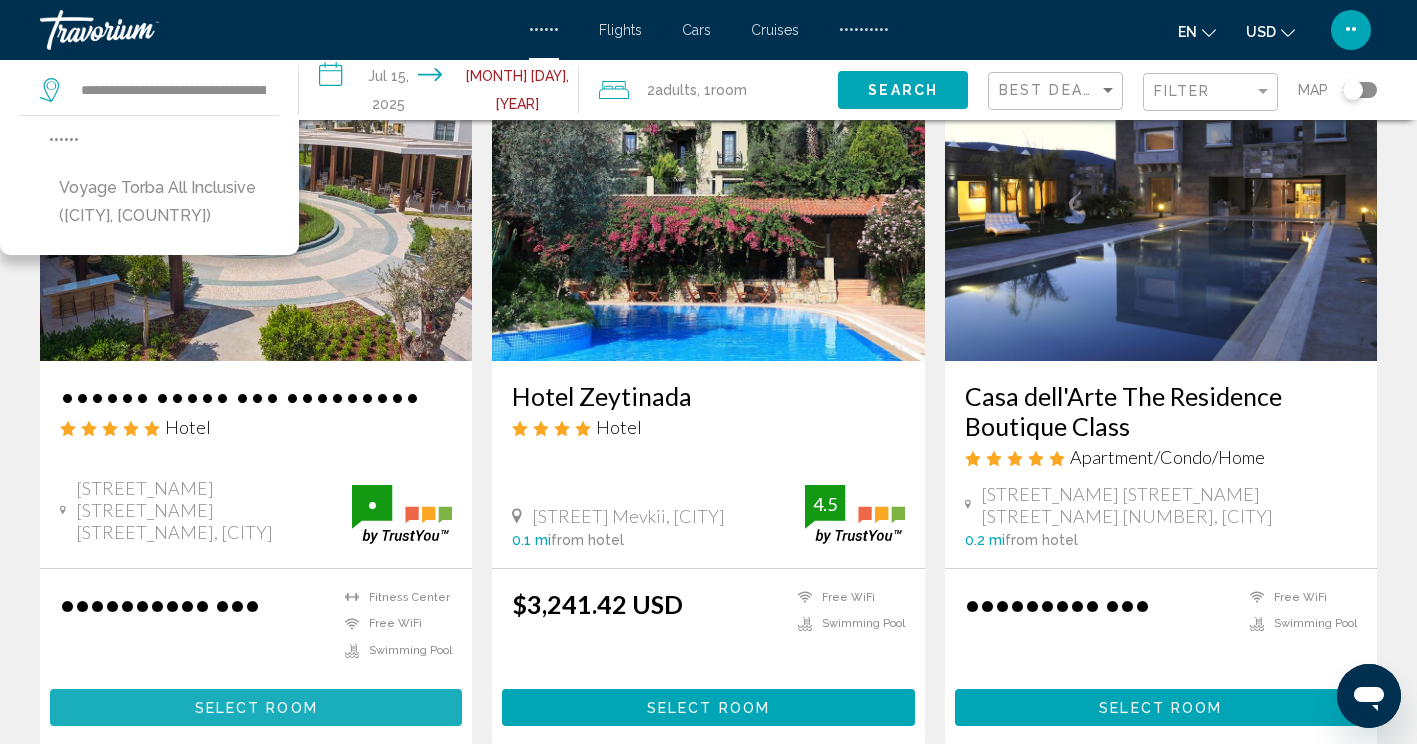 click on "Select Room" at bounding box center (256, 708) 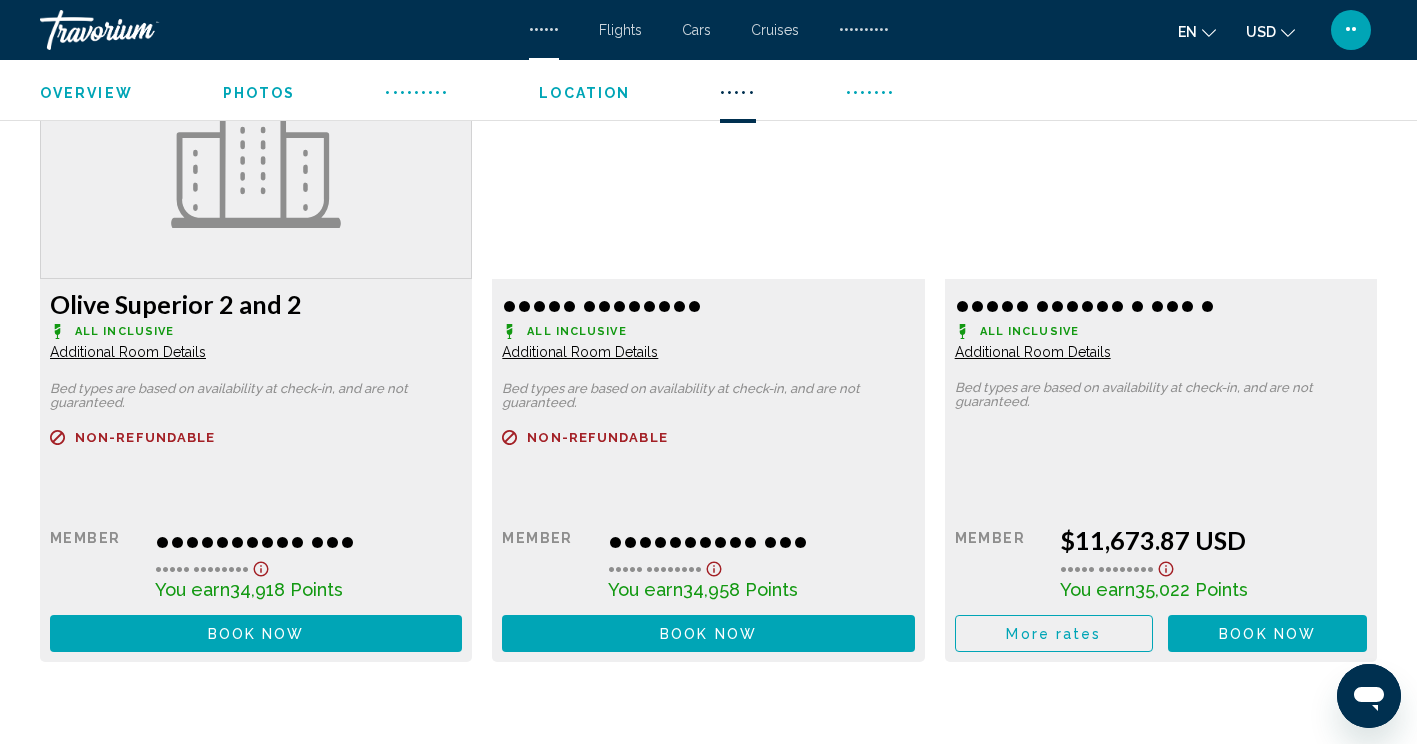 scroll, scrollTop: 2802, scrollLeft: 0, axis: vertical 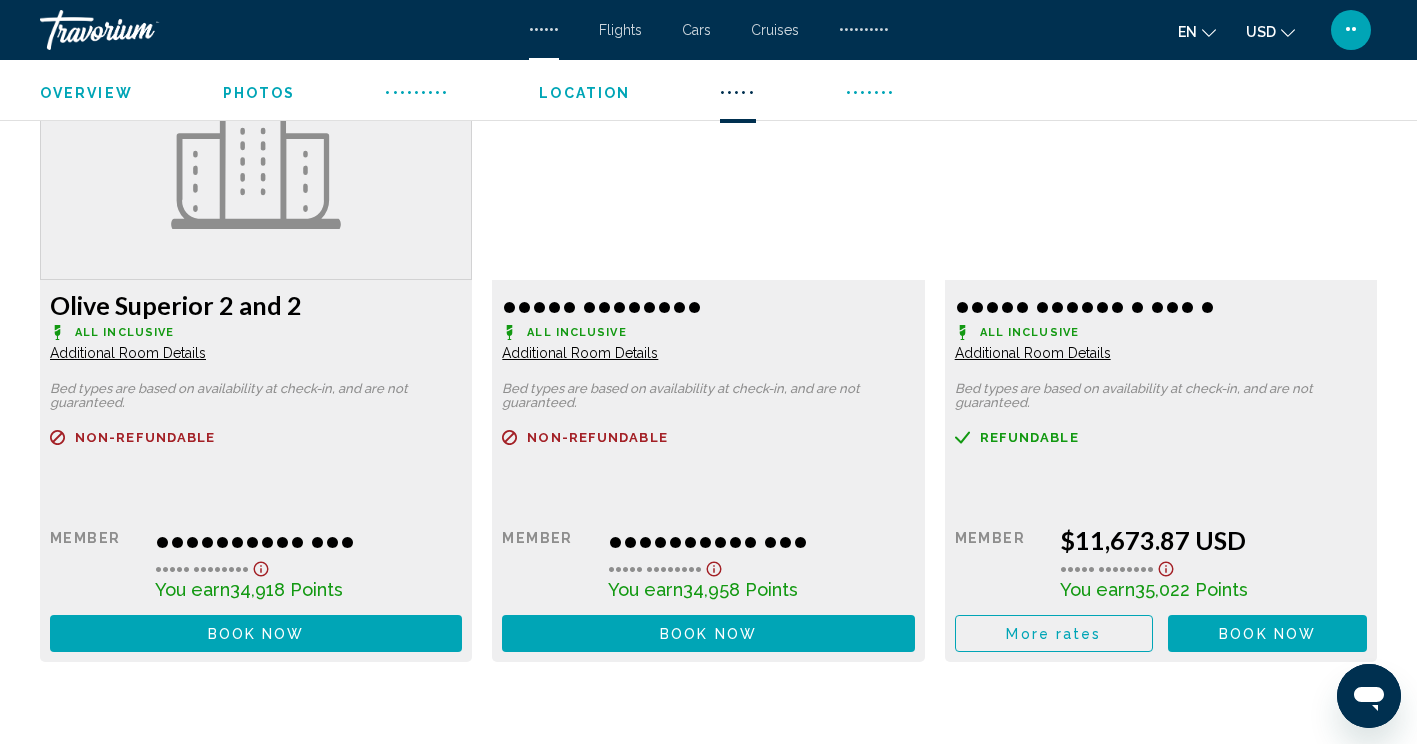click on "en
English Español Français Italiano Português русский USD
USD ($) MXN (Mex$) CAD (Can$) GBP (£) EUR (€) AUD (A$) NZD (NZ$) CNY (CN¥)" at bounding box center (1251, 30) 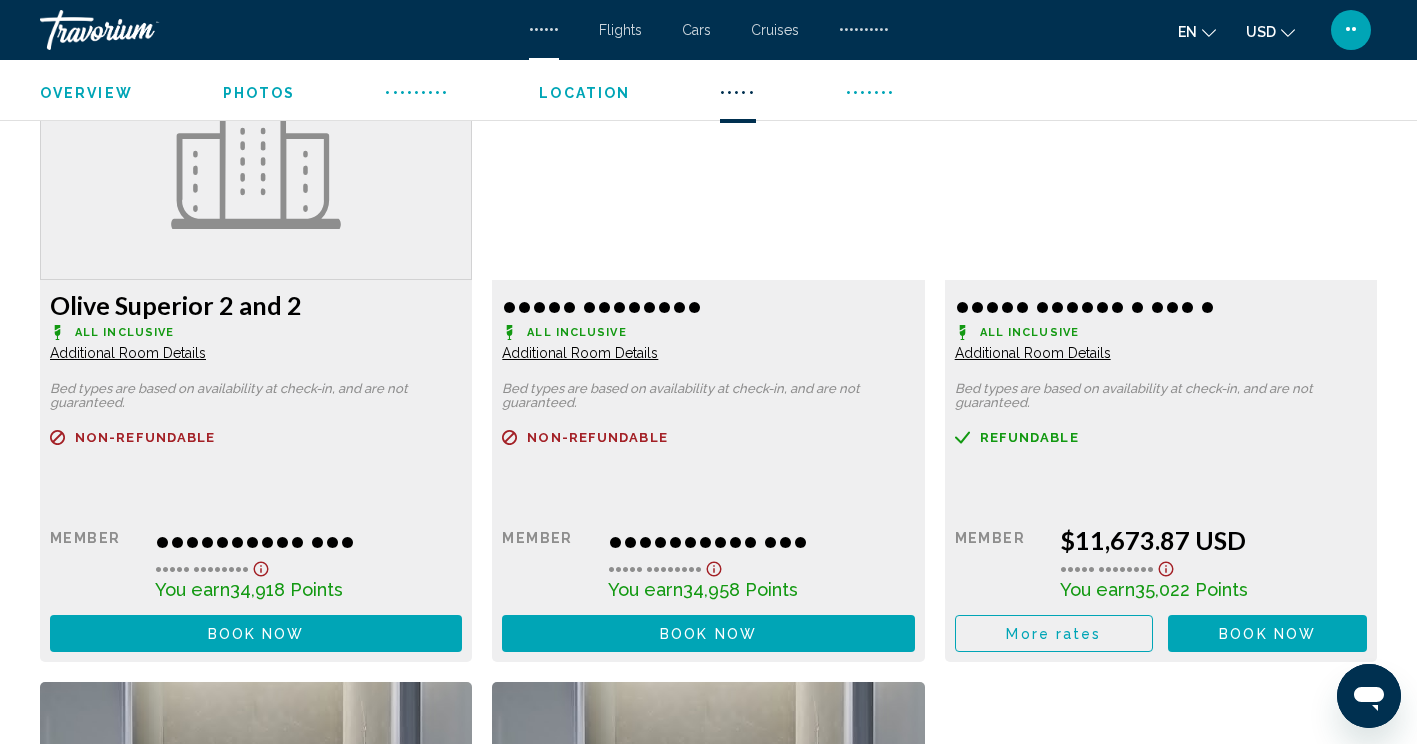 click on "en
English Español Français Italiano Português русский" at bounding box center (1197, 31) 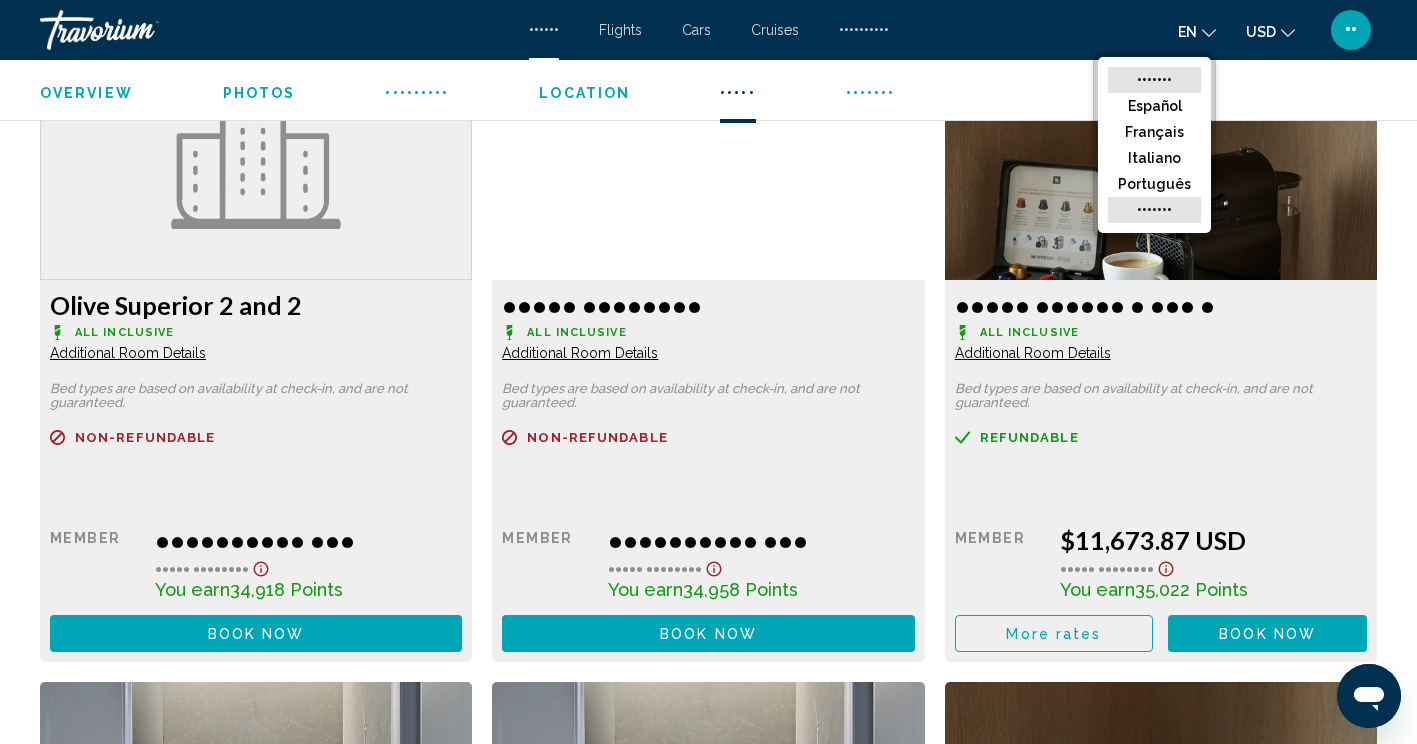click on "•••••••" at bounding box center [1154, 80] 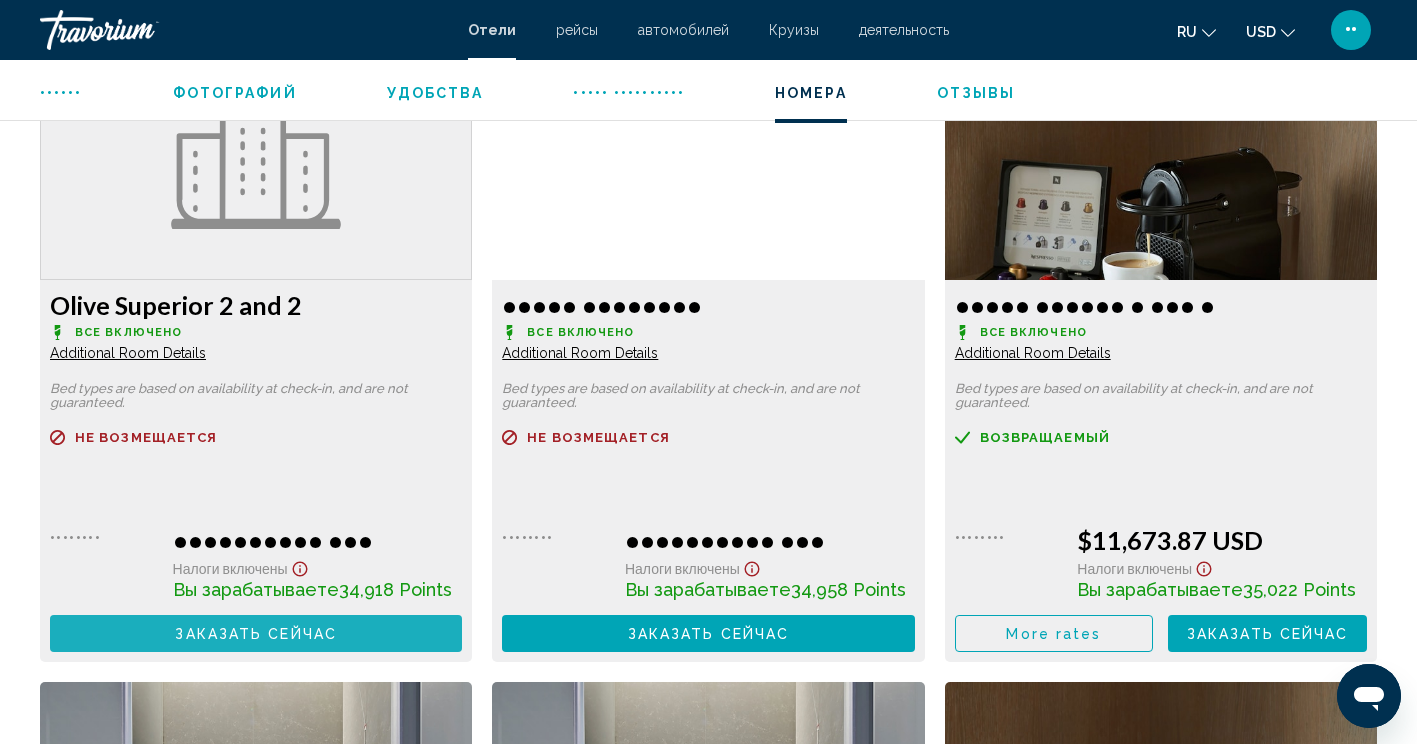 click on "Заказать сейчас" at bounding box center [256, 634] 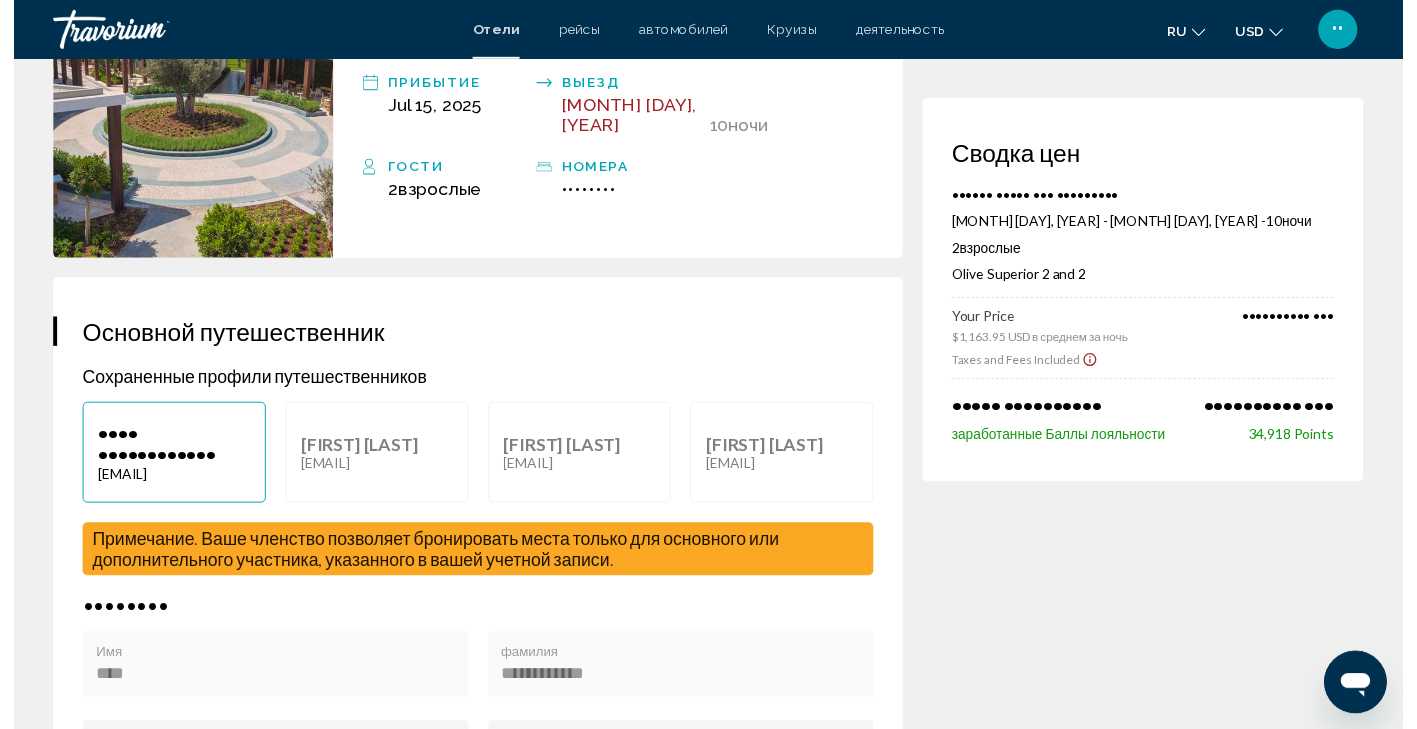 scroll, scrollTop: 0, scrollLeft: 0, axis: both 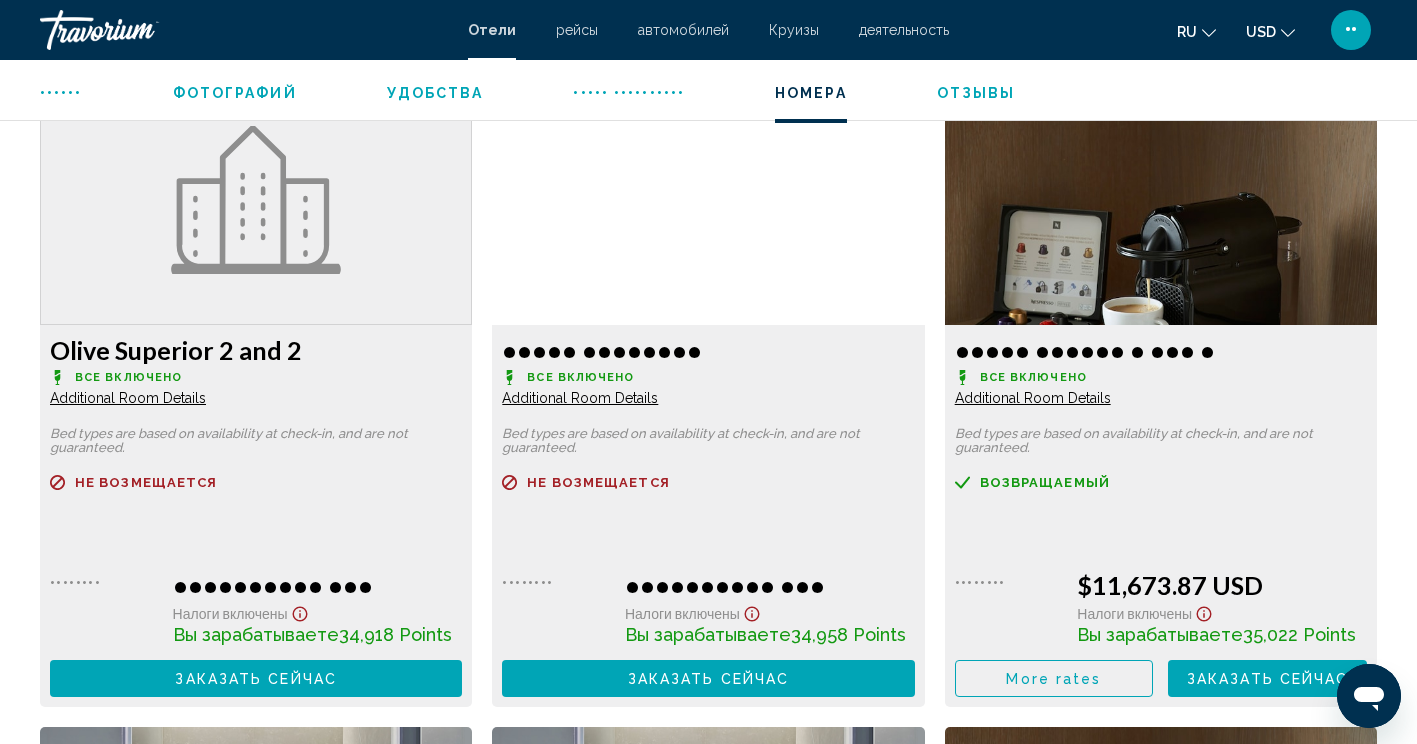 click on "Заказать сейчас Больше недоступно" at bounding box center (256, 678) 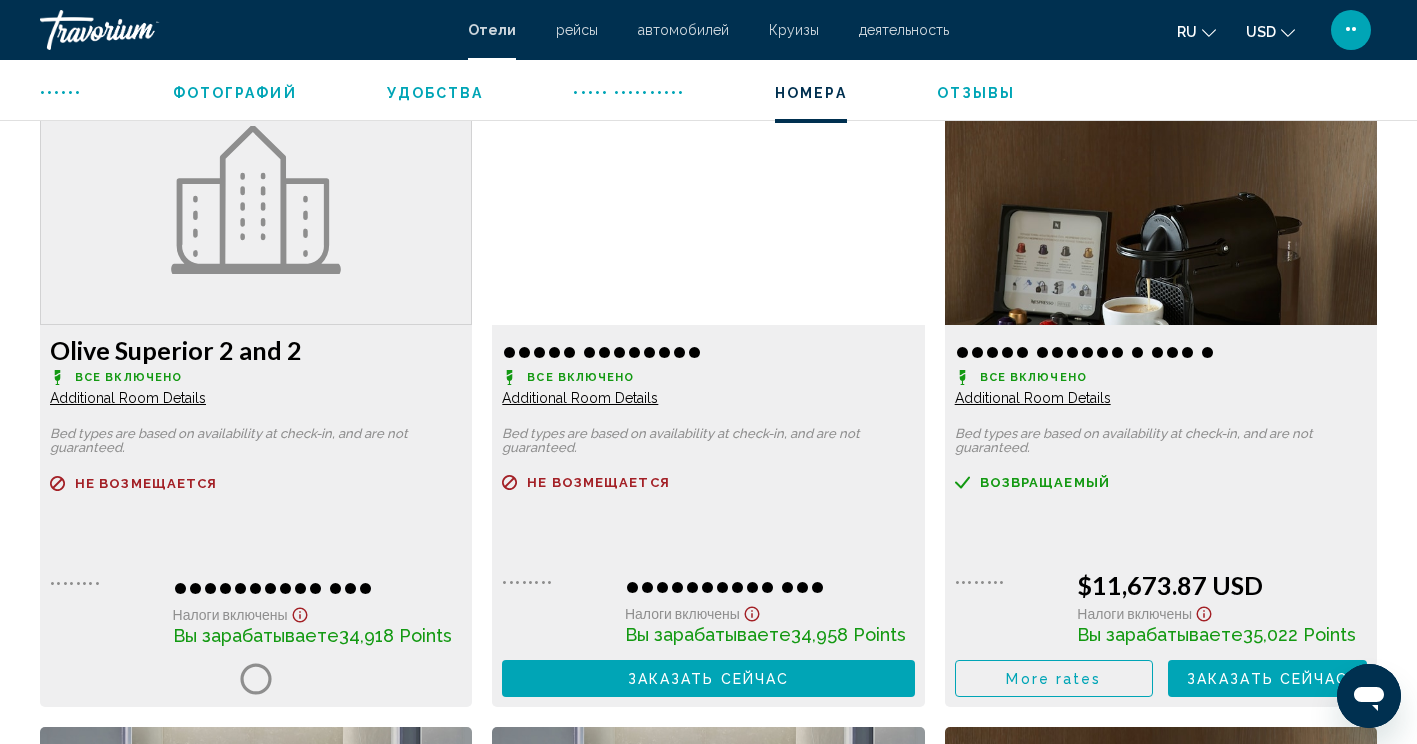 scroll, scrollTop: 0, scrollLeft: 0, axis: both 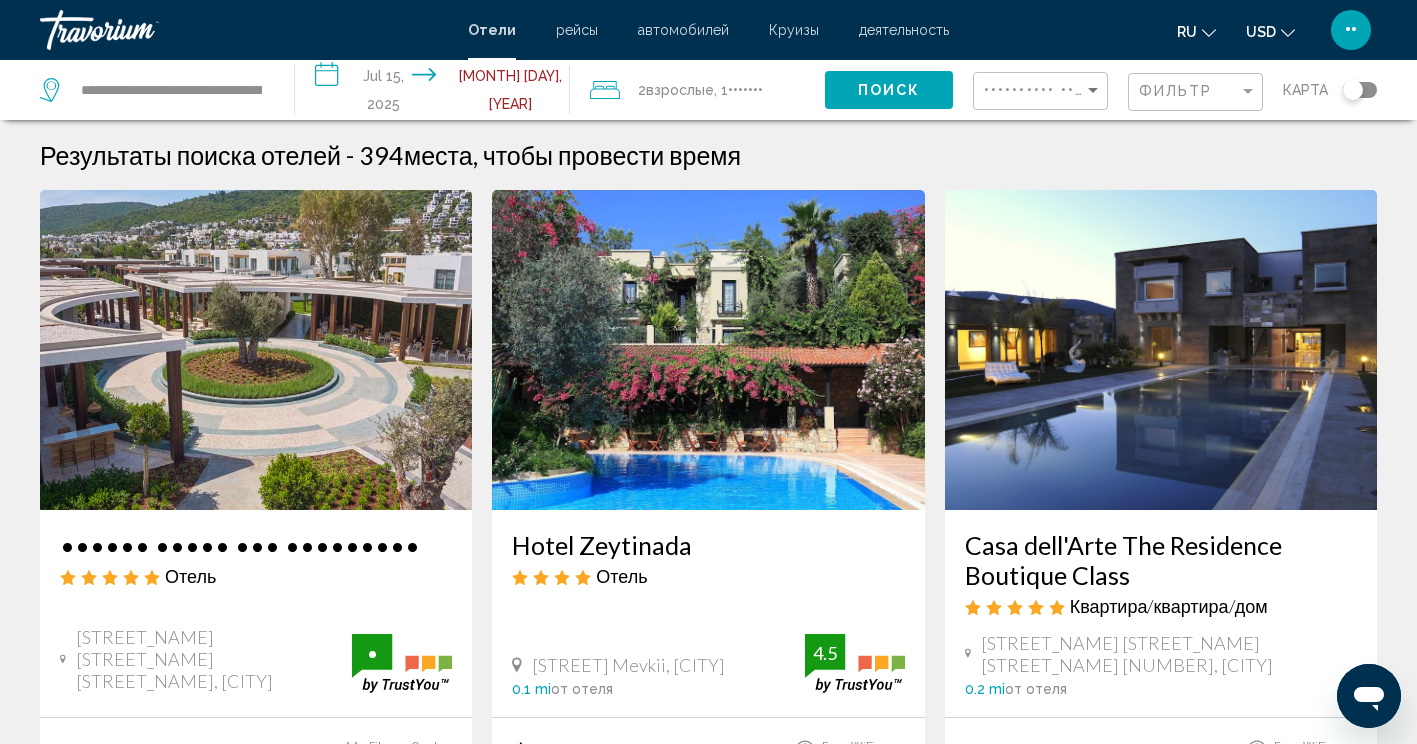 click on "**********" at bounding box center [436, 93] 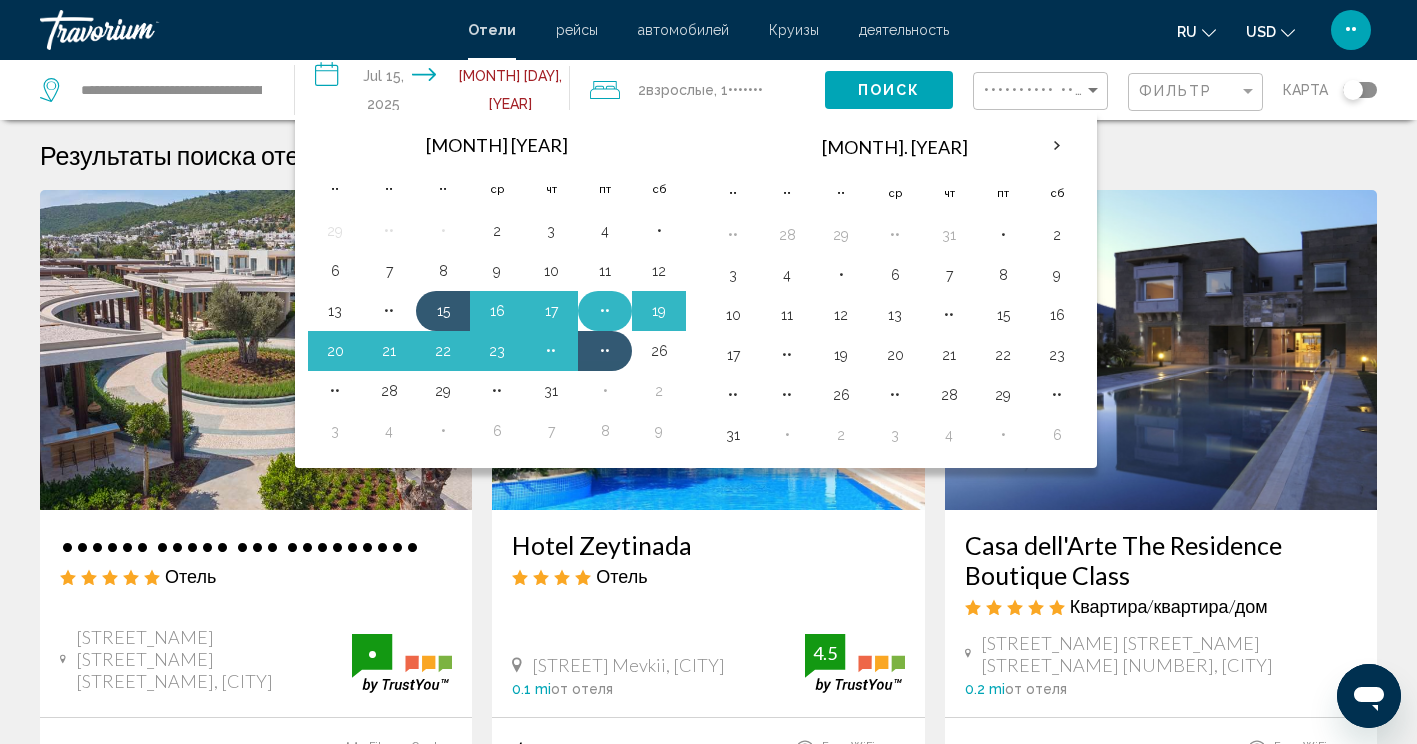 click on "••" at bounding box center (605, 311) 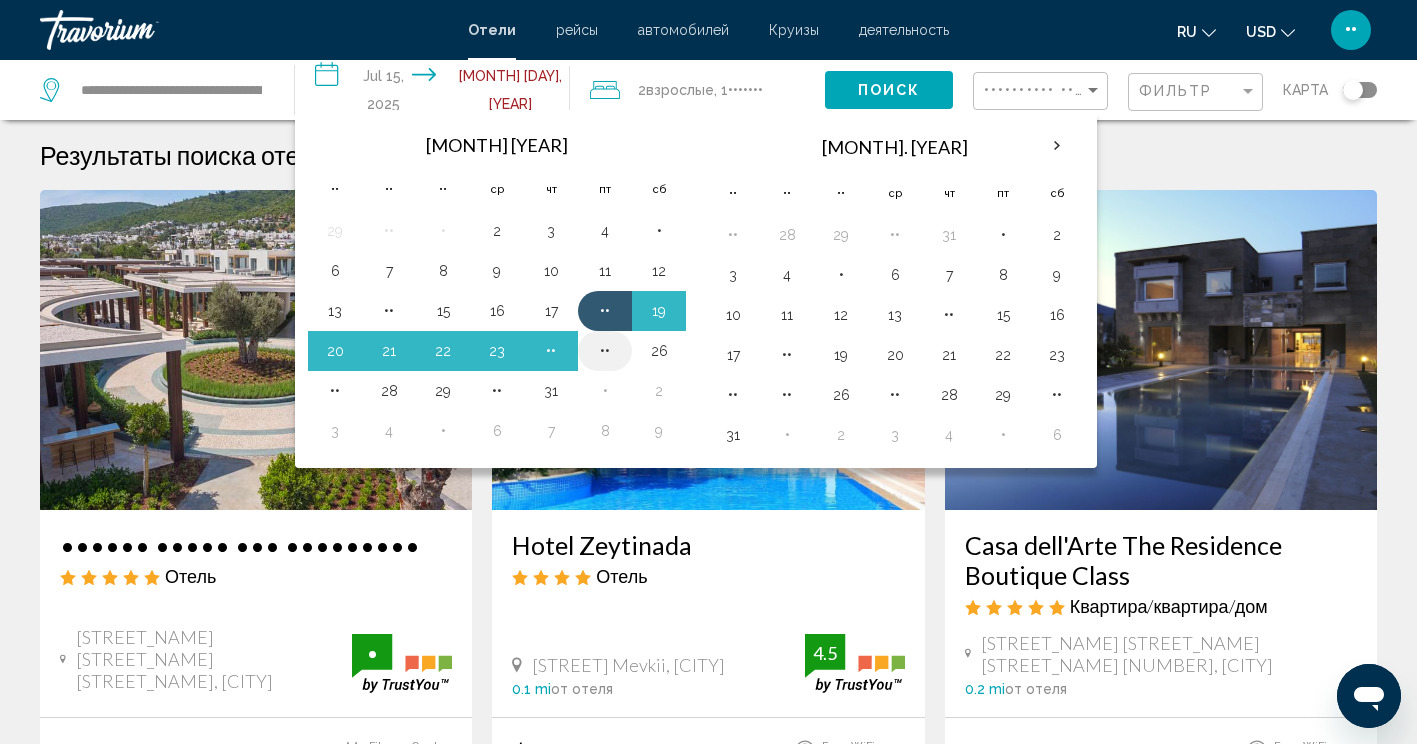 click on "••" at bounding box center (605, 351) 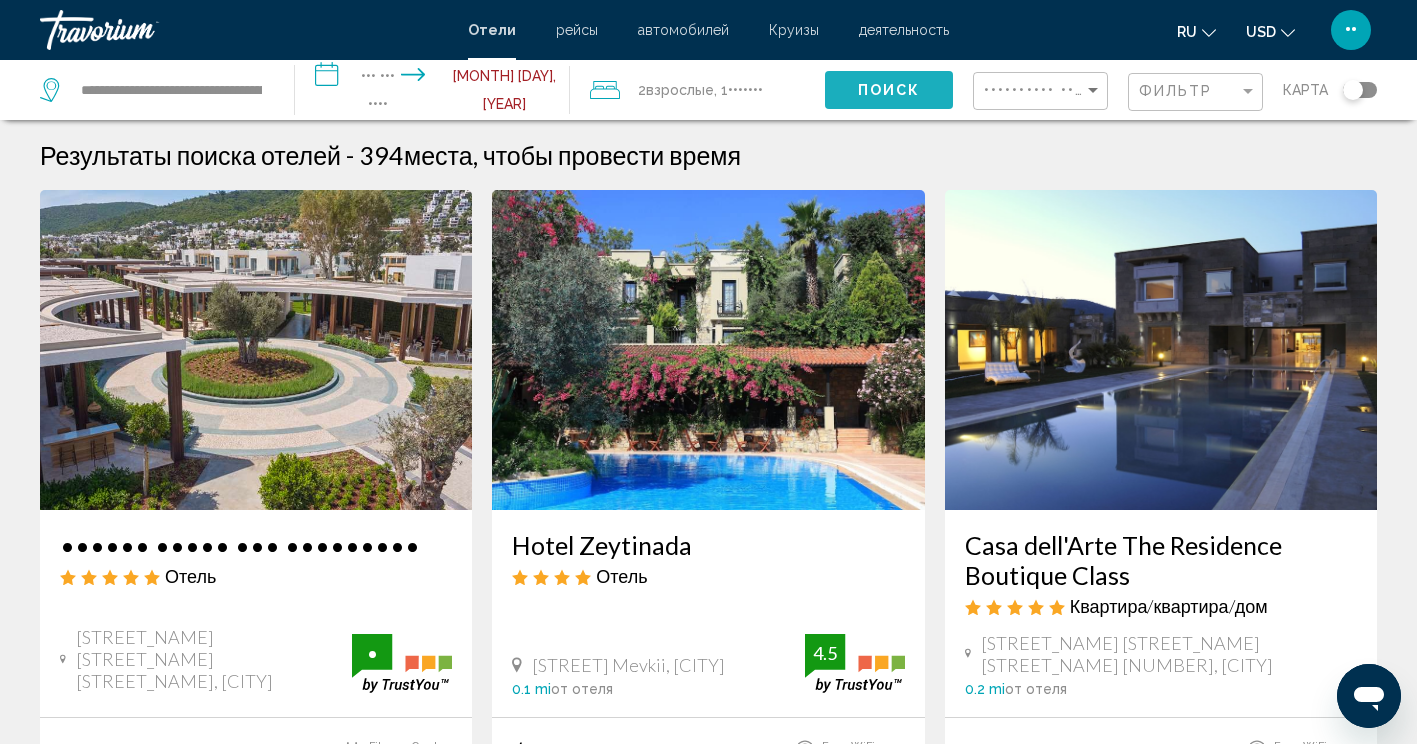 click on "Поиск" at bounding box center [889, 91] 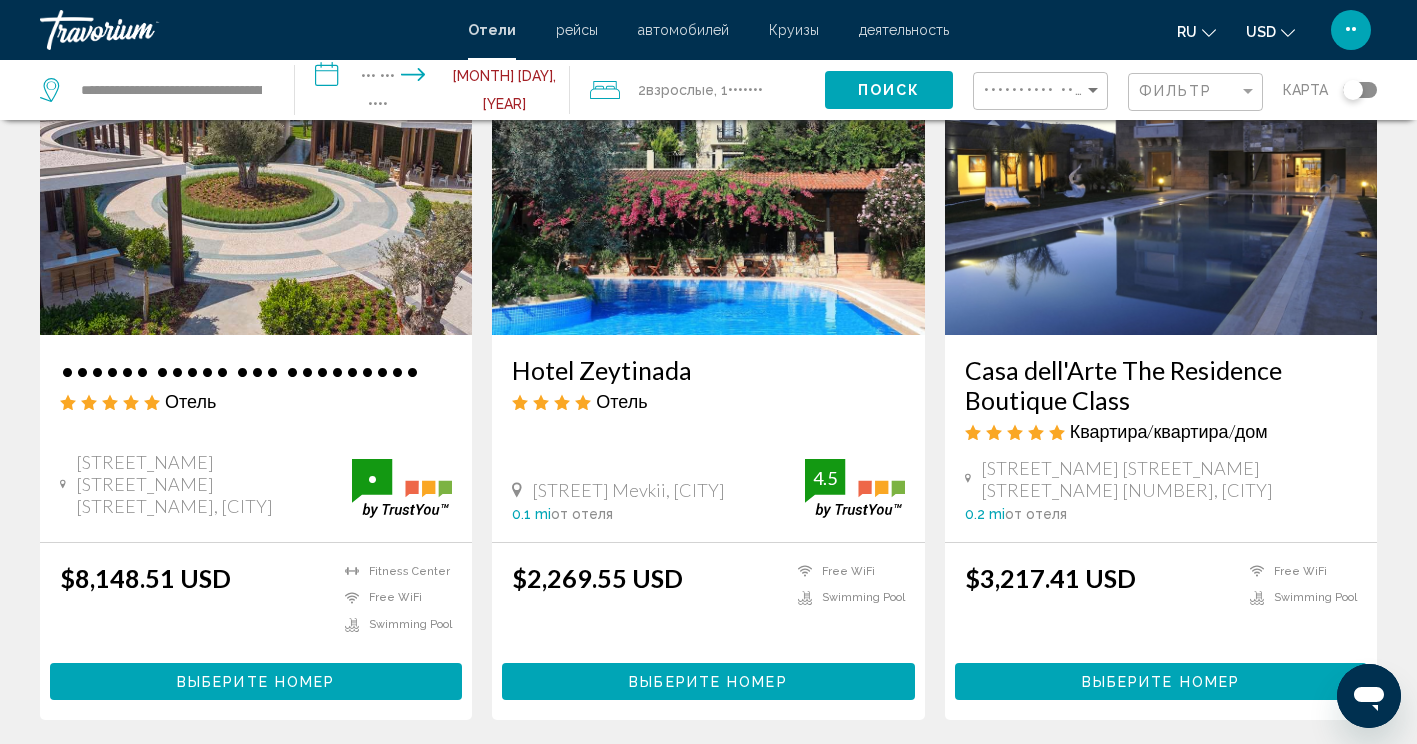 scroll, scrollTop: 184, scrollLeft: 0, axis: vertical 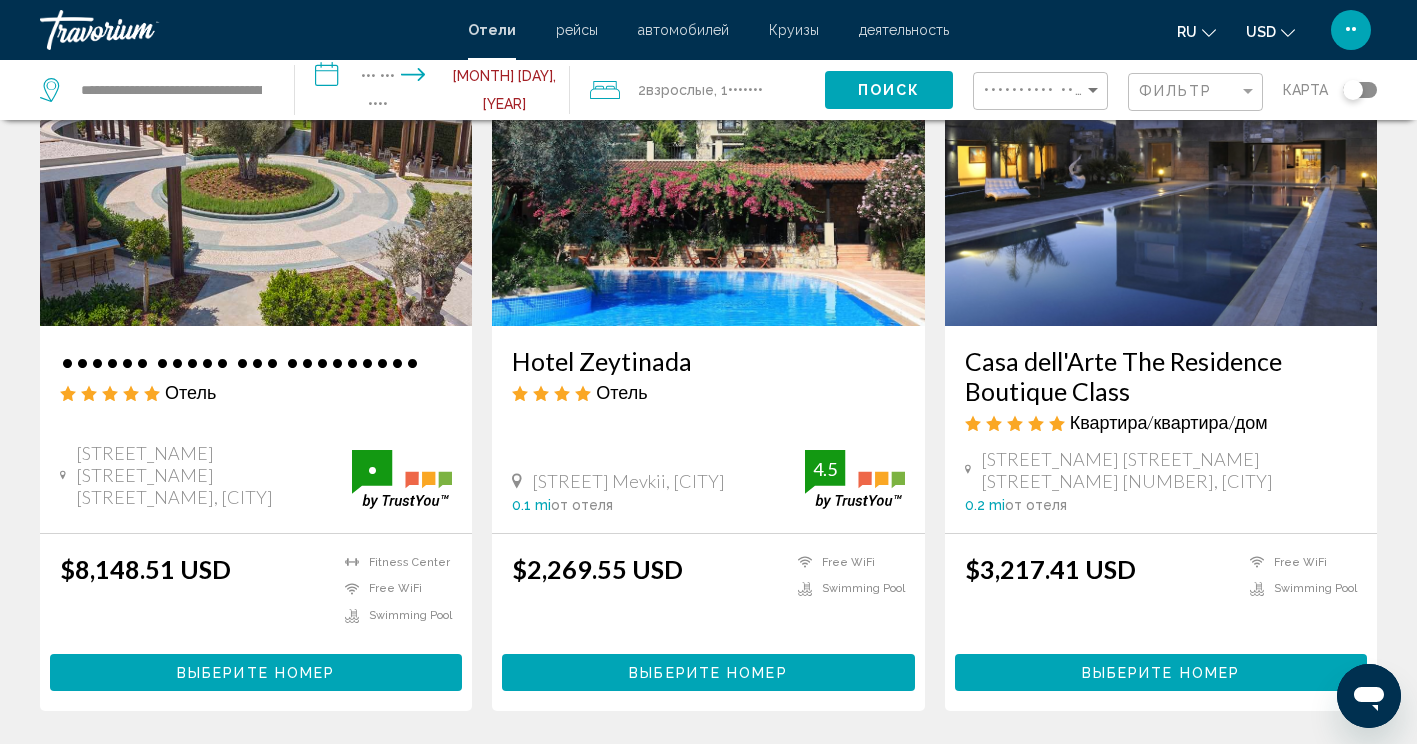 click on "Выберите номер" at bounding box center [256, 673] 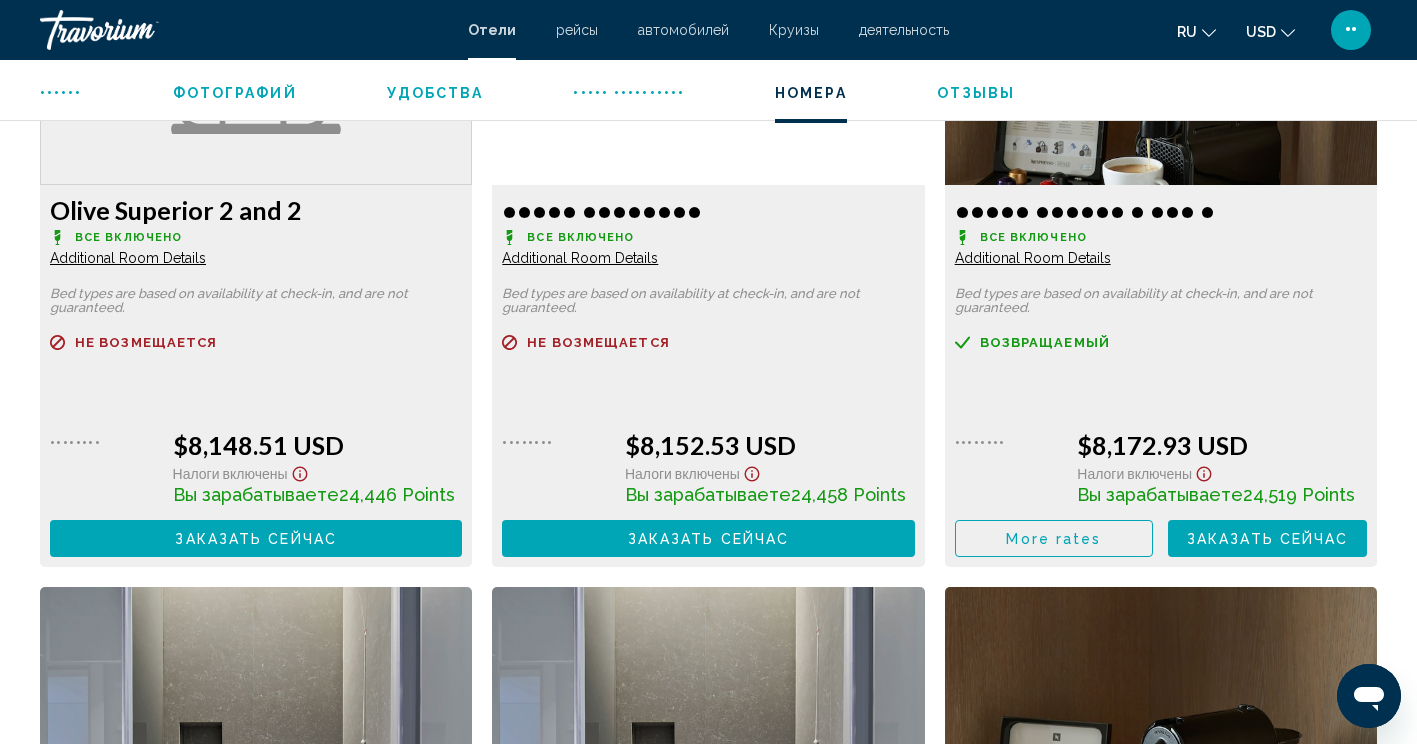scroll, scrollTop: 2886, scrollLeft: 0, axis: vertical 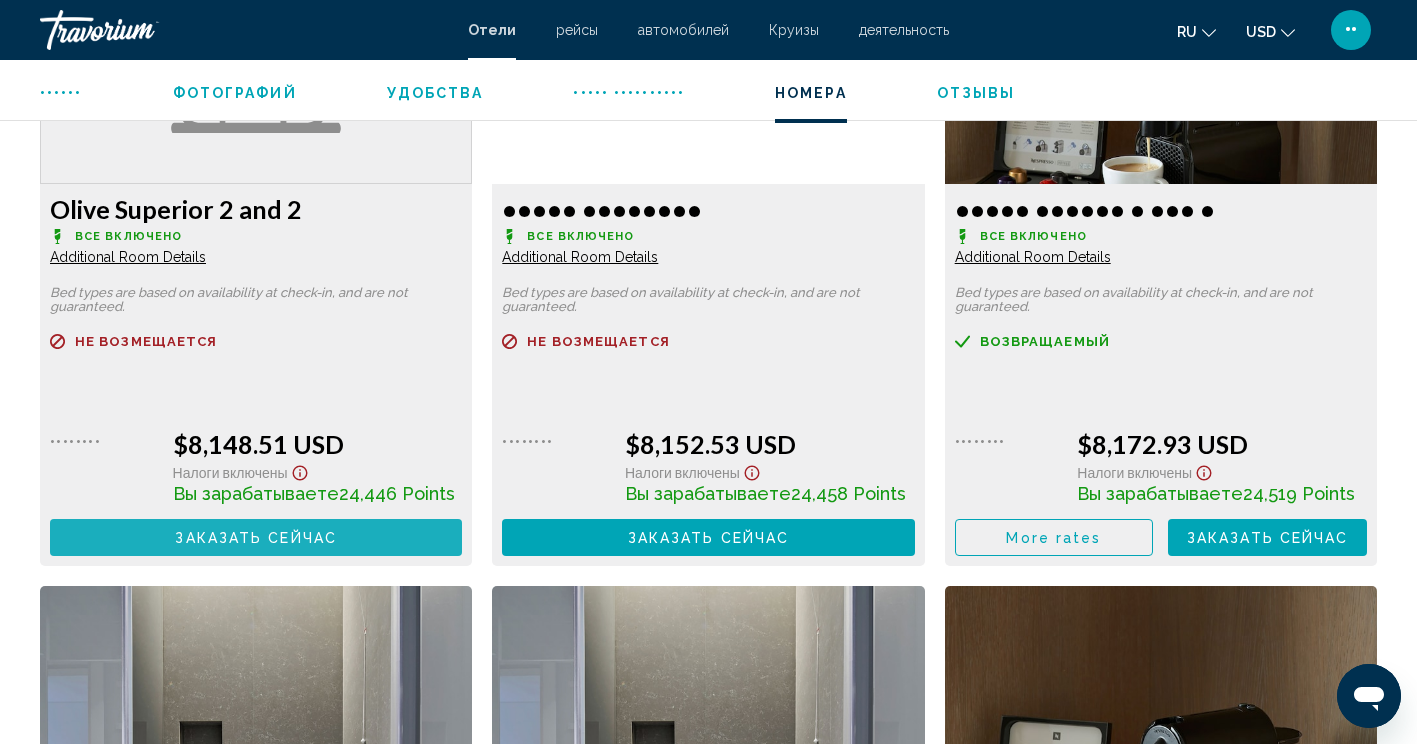click on "Заказать сейчас Больше недоступно" at bounding box center (256, 537) 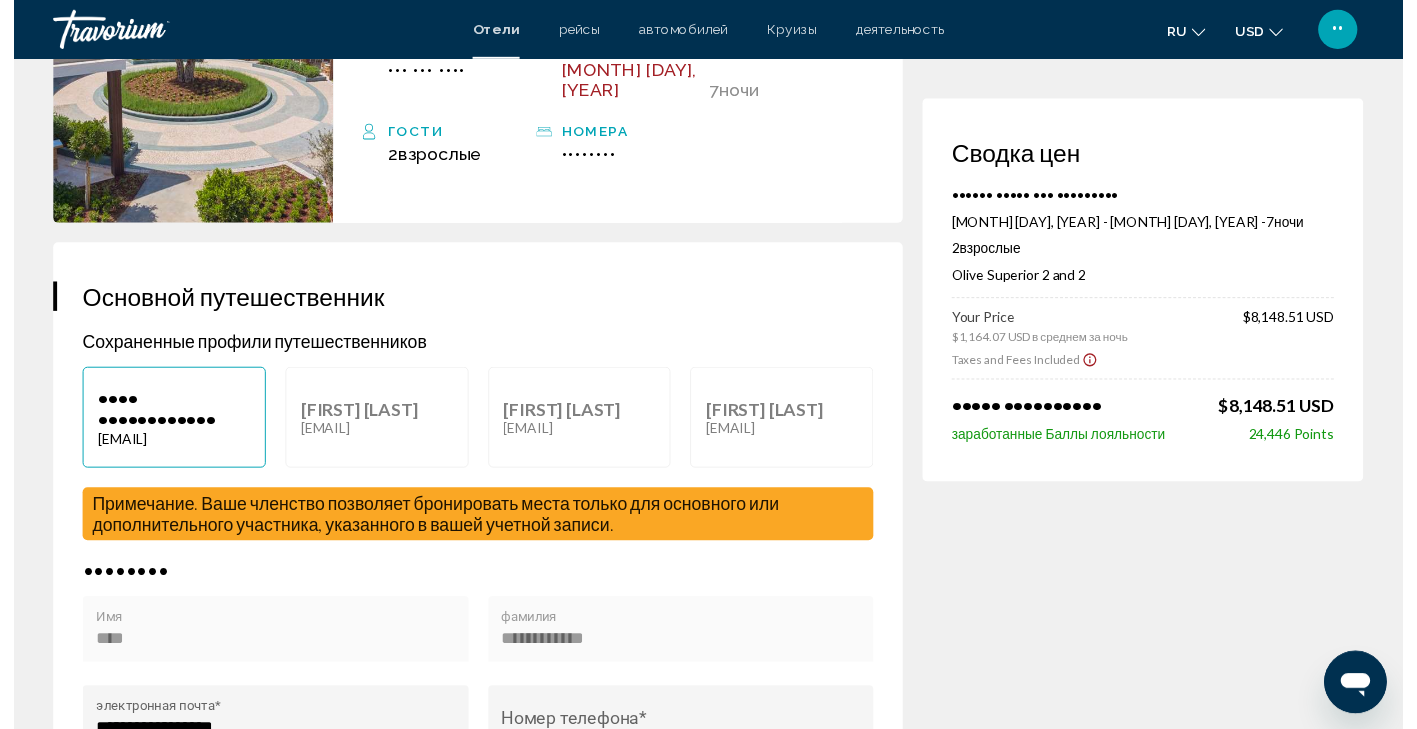scroll, scrollTop: 0, scrollLeft: 0, axis: both 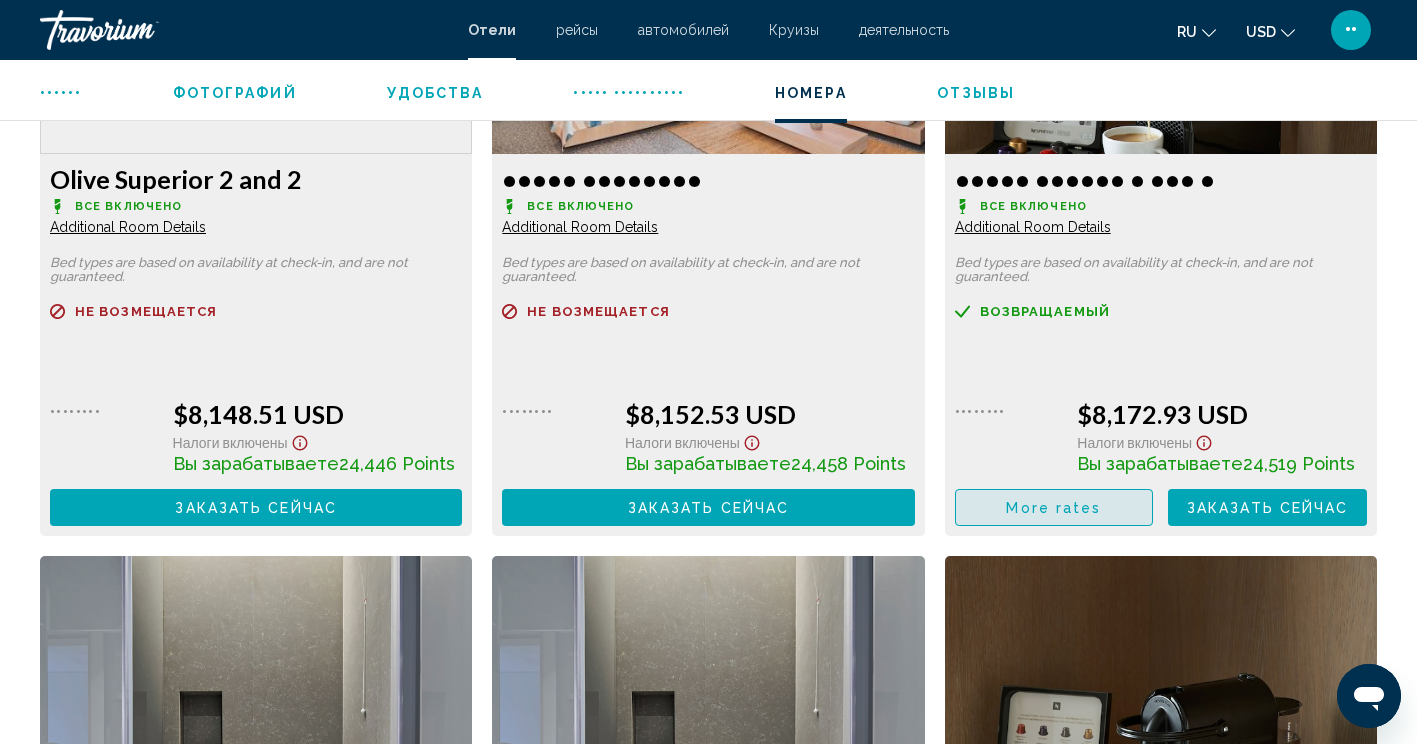 click on "More rates" at bounding box center (1053, 508) 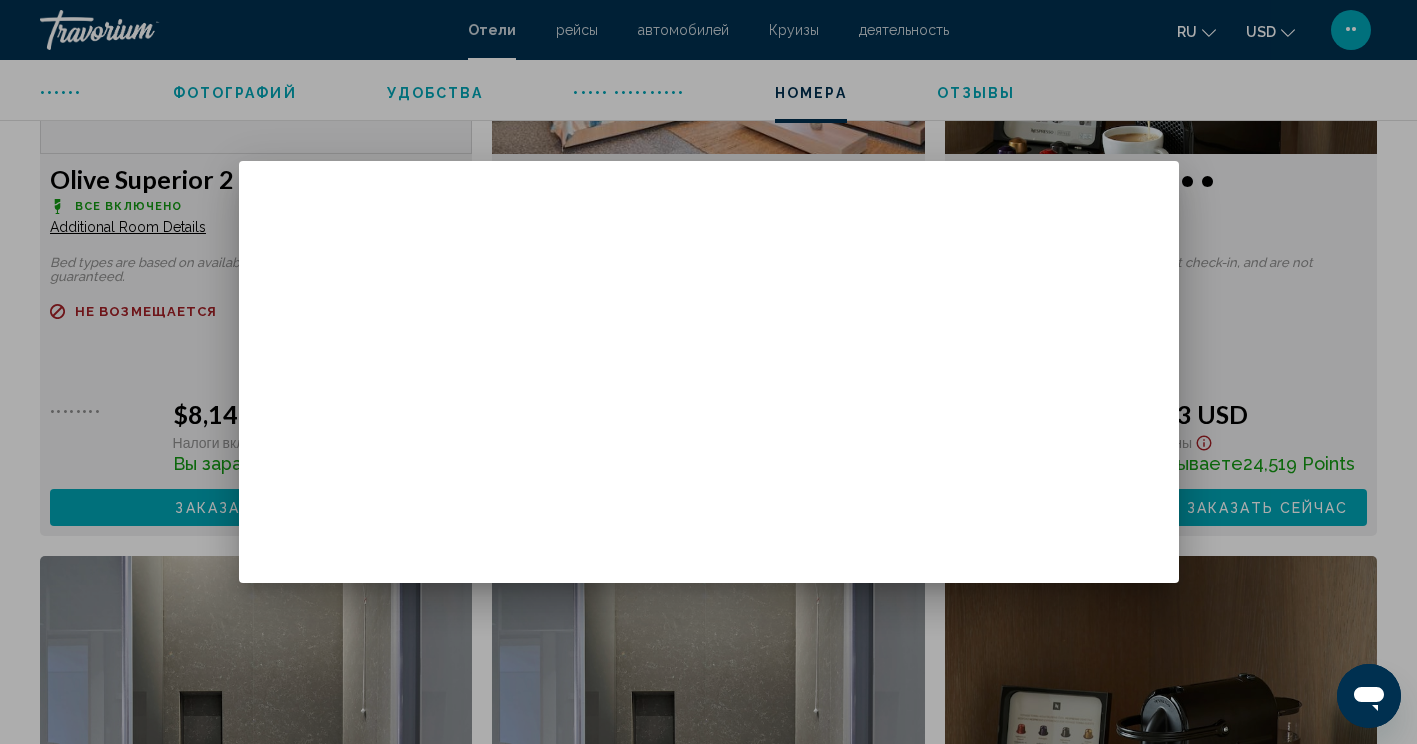 scroll, scrollTop: 0, scrollLeft: 0, axis: both 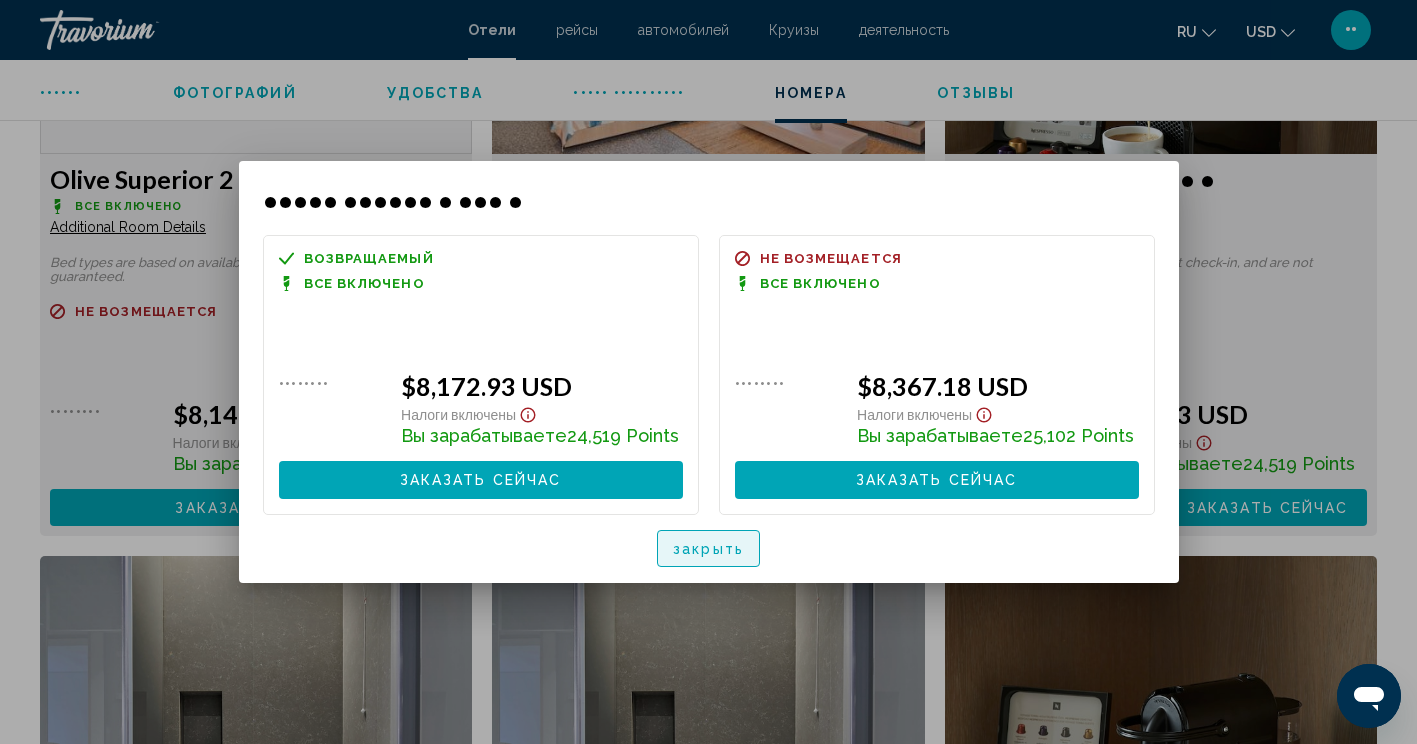 click on "закрыть" at bounding box center [708, 549] 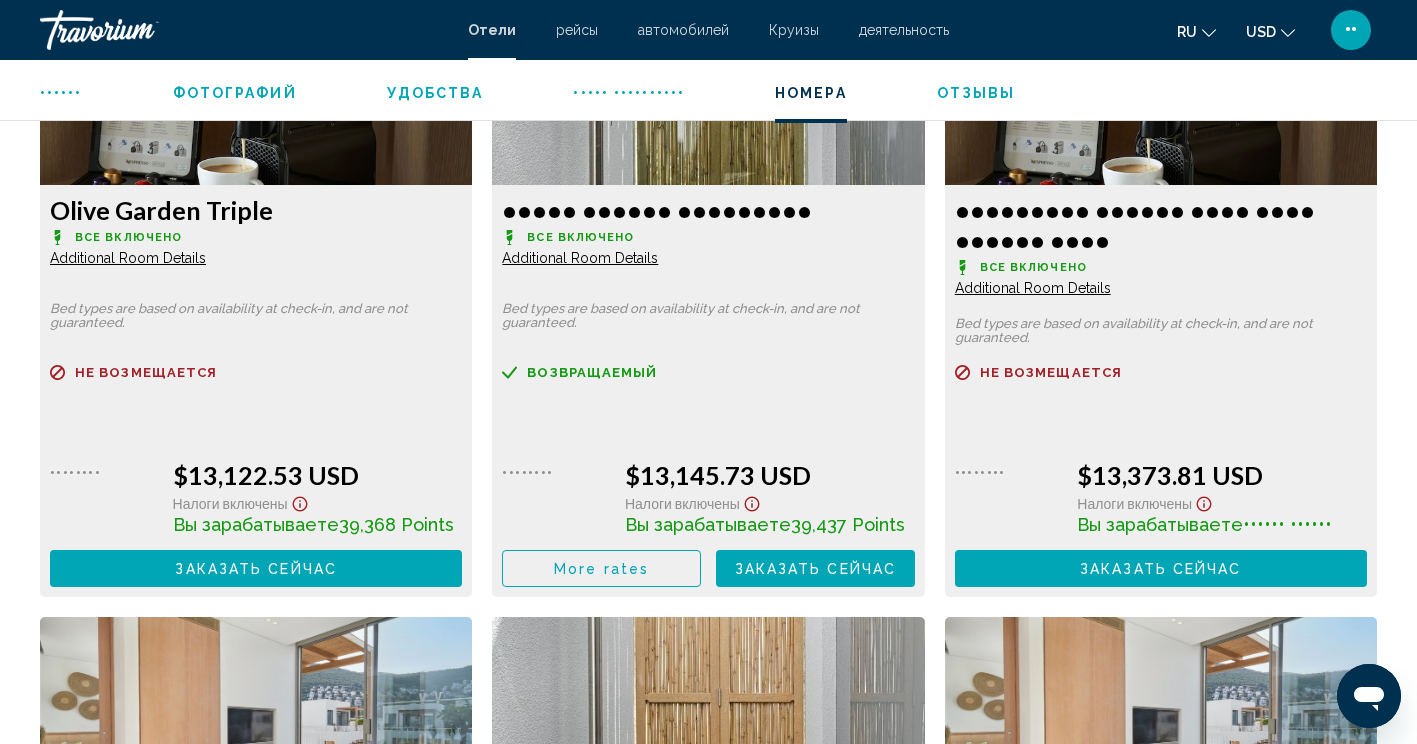 scroll, scrollTop: 6190, scrollLeft: 0, axis: vertical 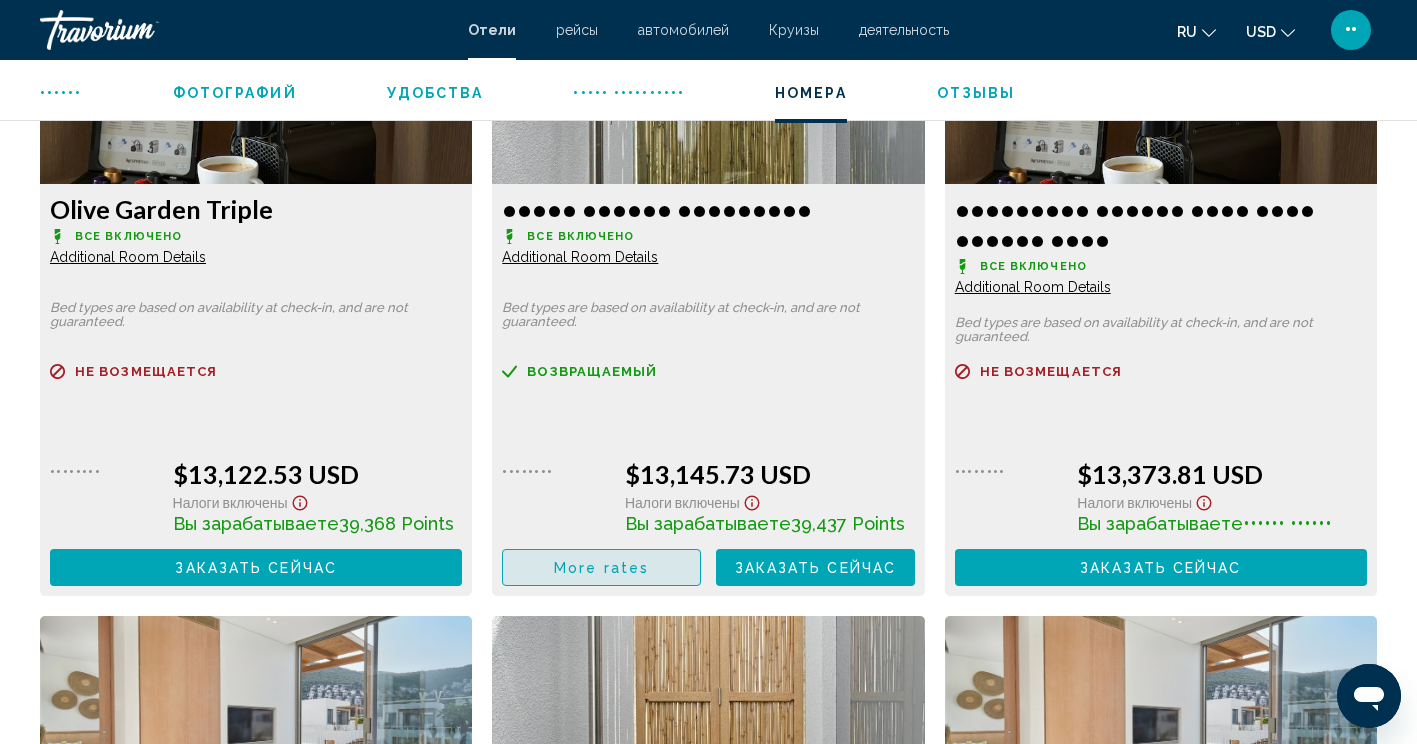 click on "More rates" at bounding box center (601, 567) 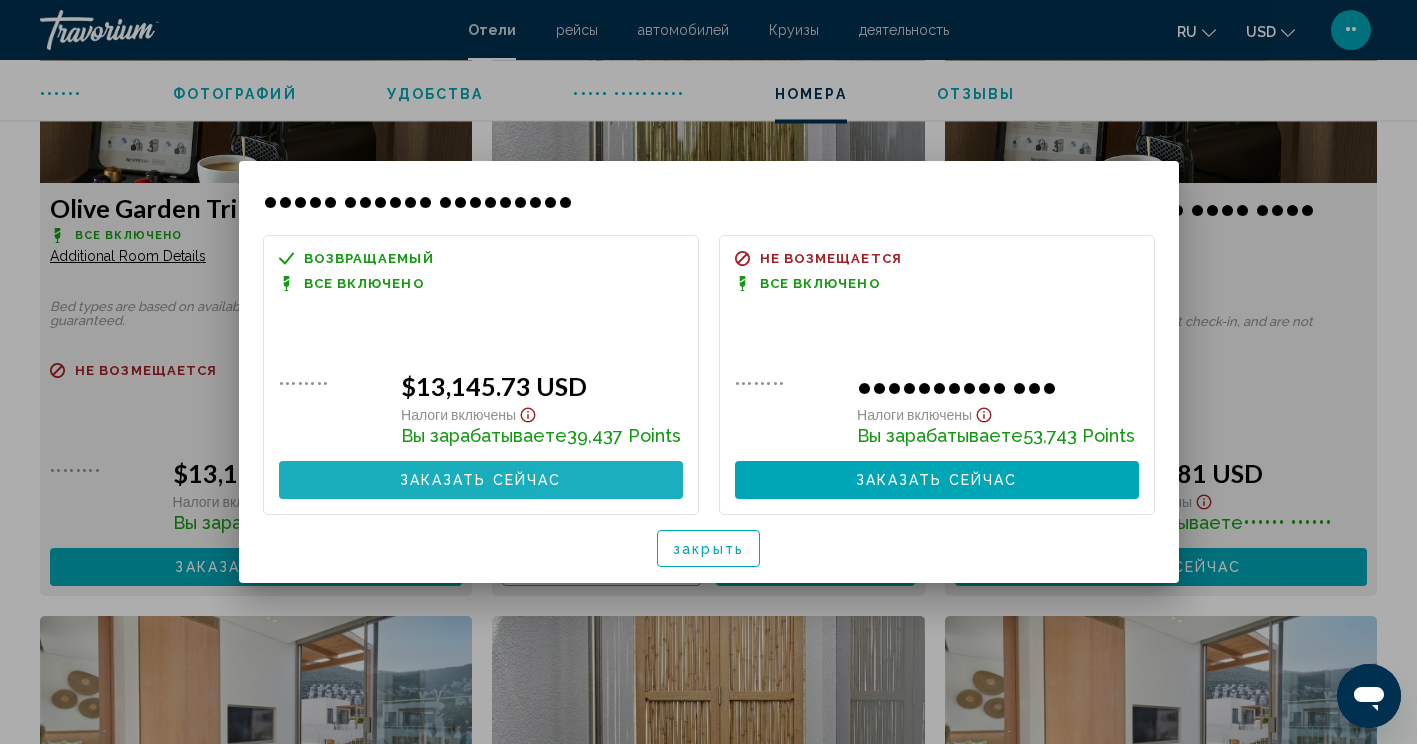 click on "Заказать сейчас Больше недоступно" at bounding box center [481, 479] 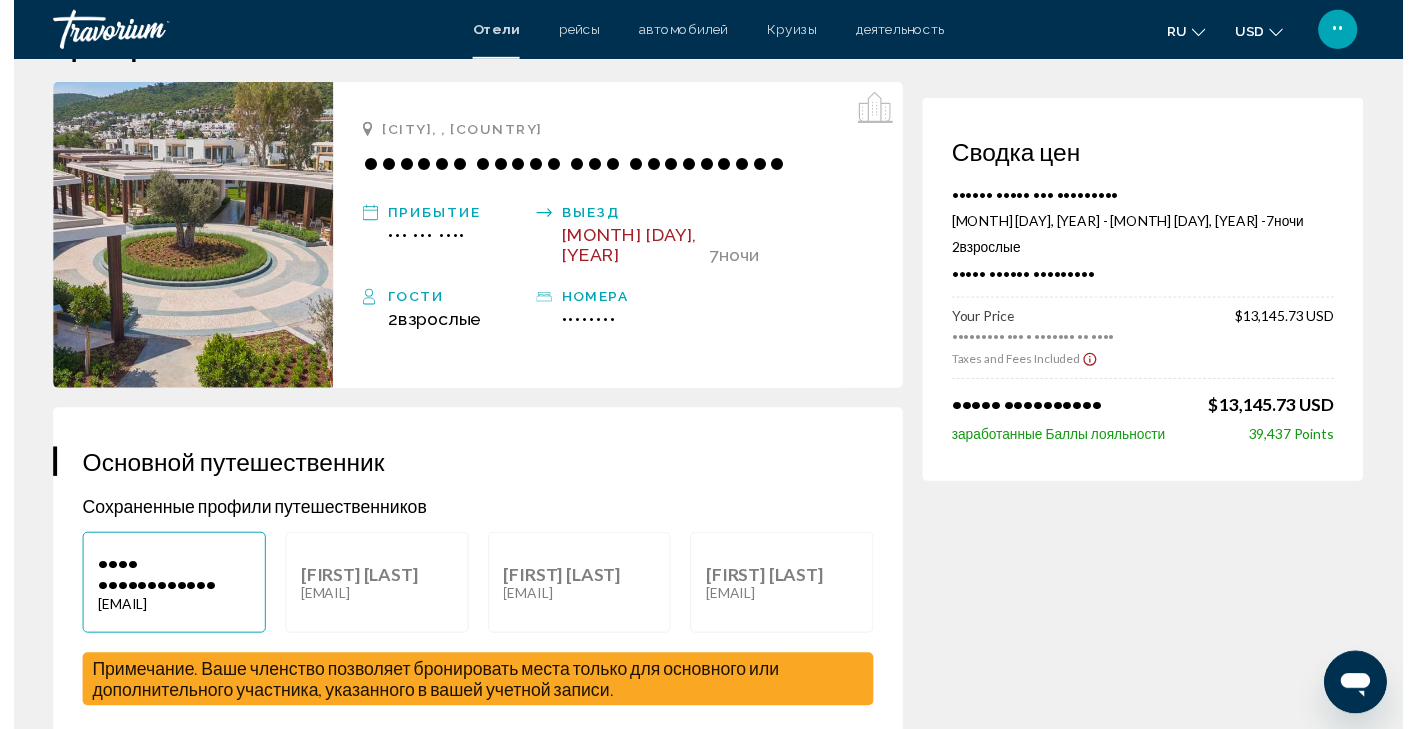 scroll, scrollTop: 0, scrollLeft: 0, axis: both 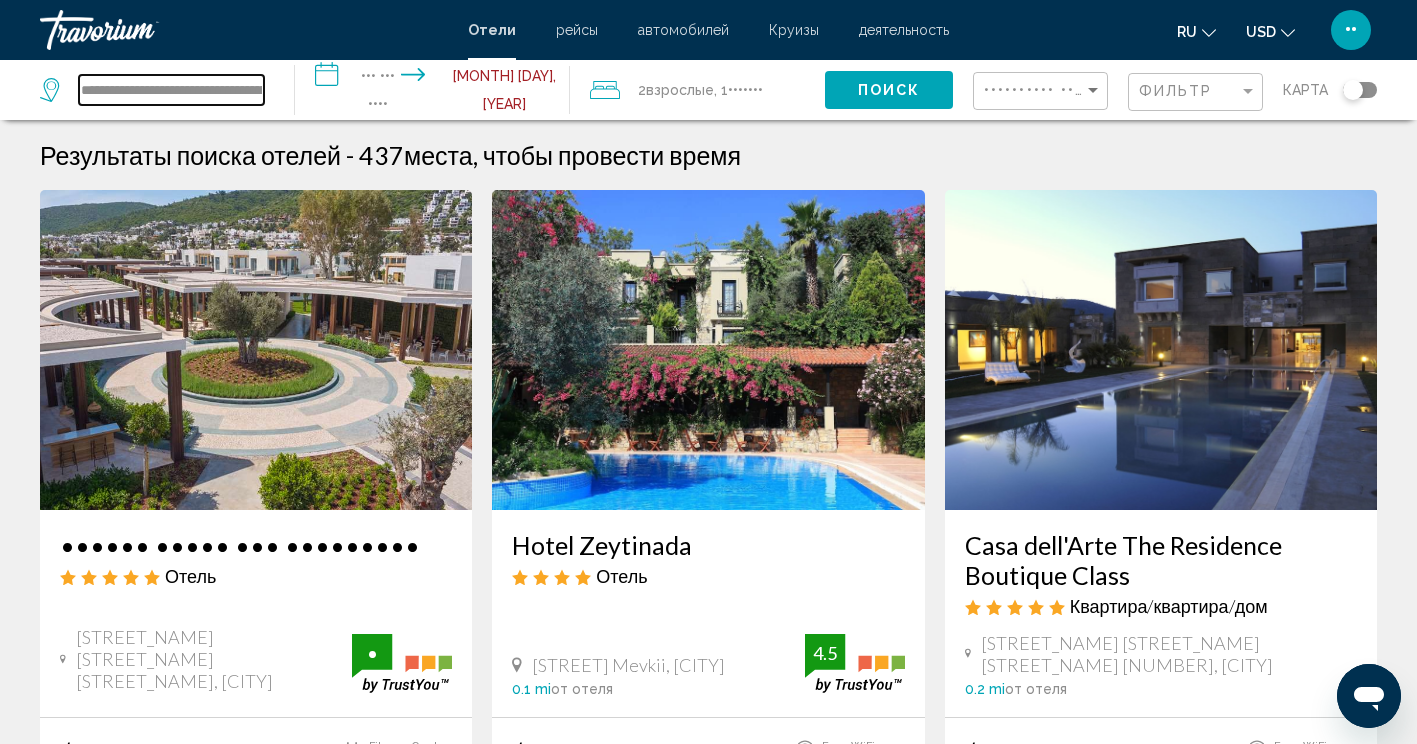 click on "•••••••••••••••••••••••••••••••••••••••" at bounding box center (171, 90) 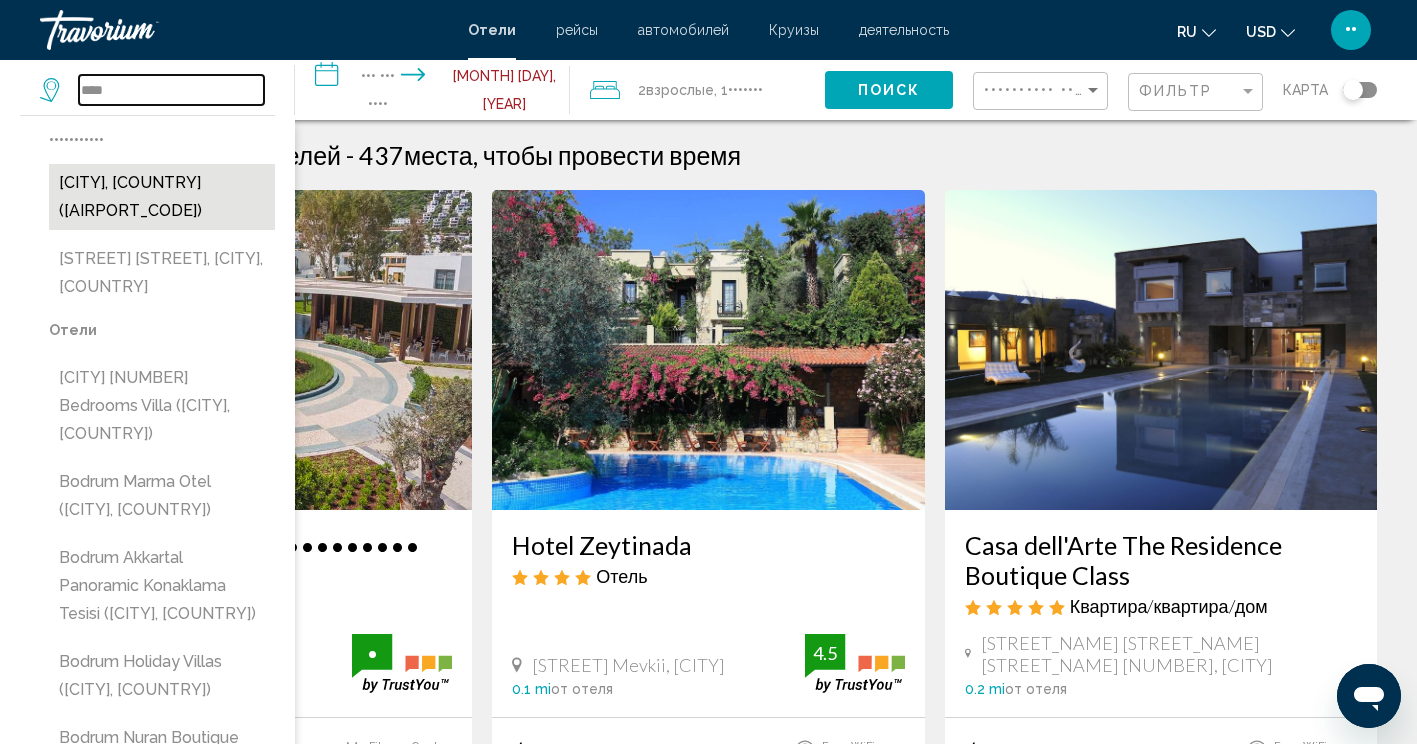 type on "****" 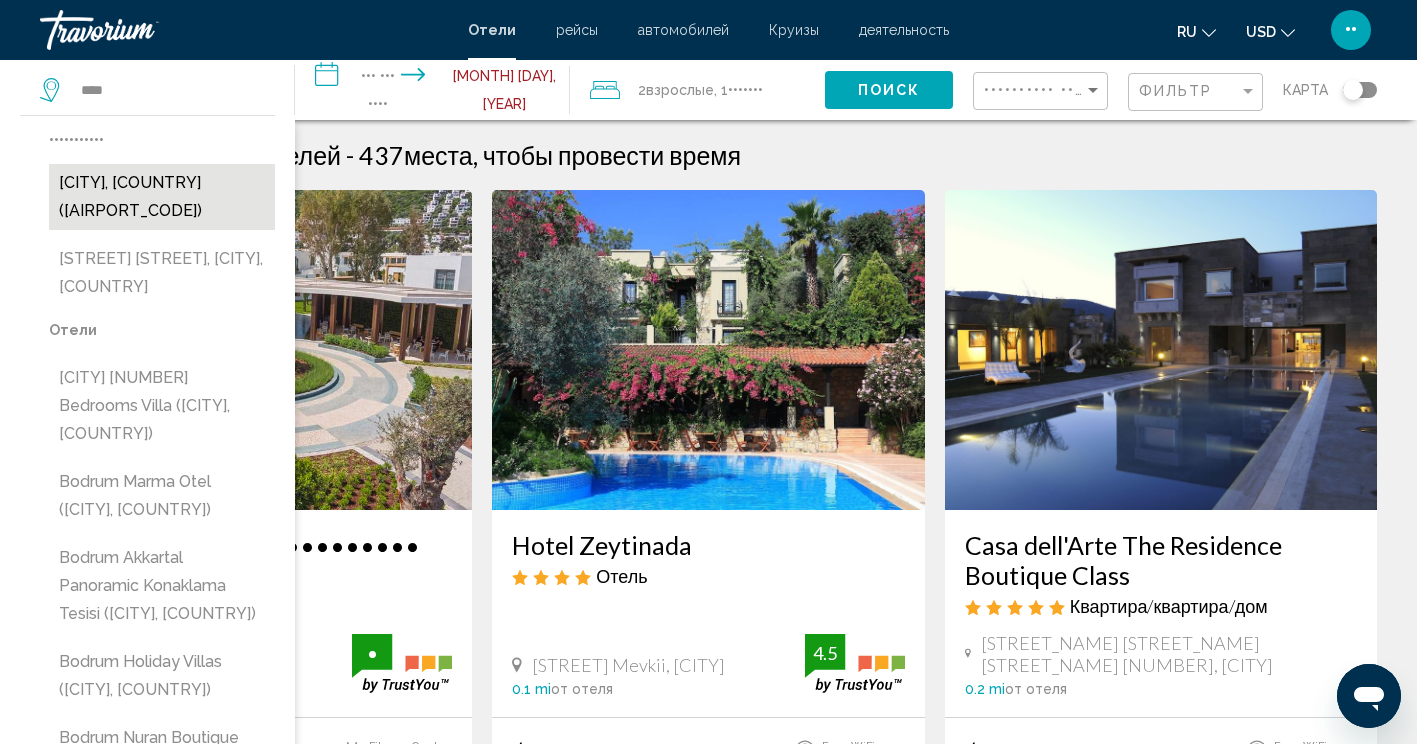 click on "[CITY], [COUNTRY] ([AIRPORT_CODE])" at bounding box center [162, 197] 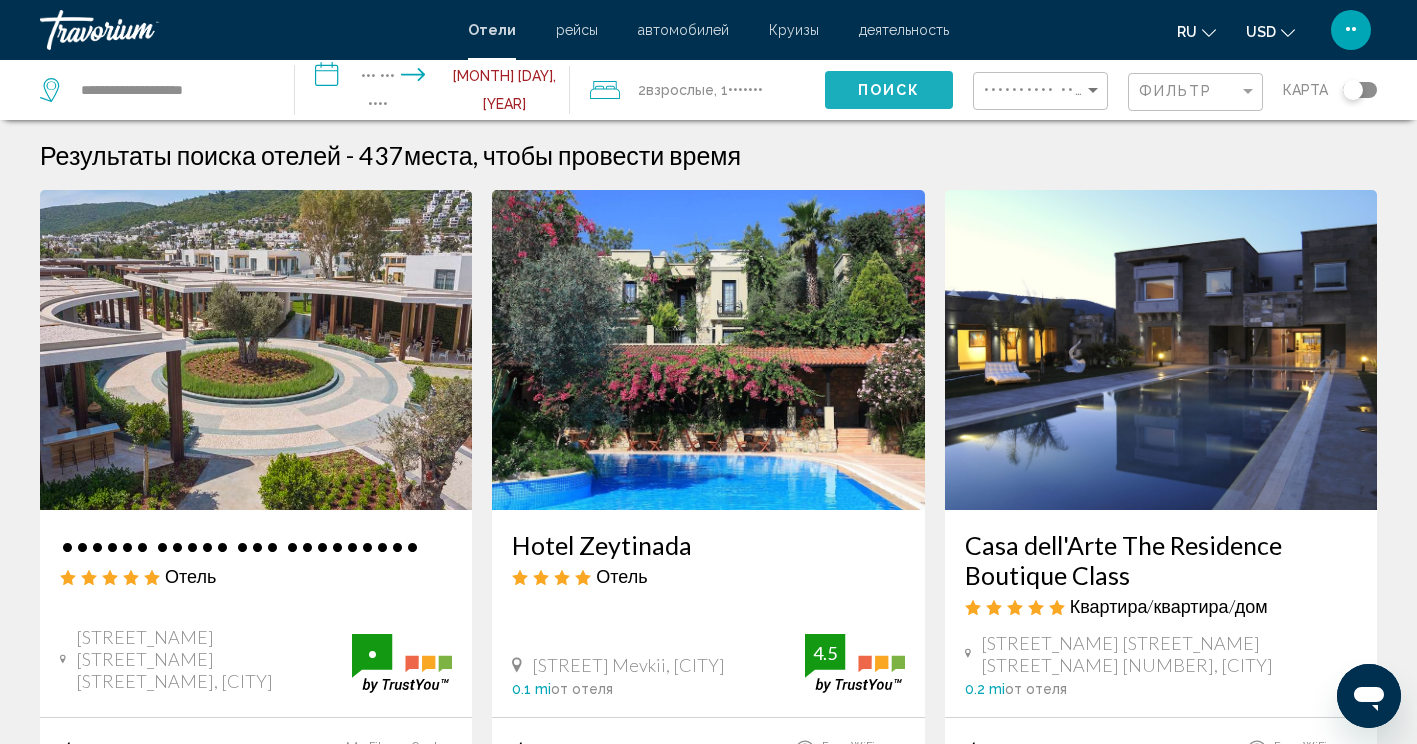 click on "Поиск" at bounding box center (889, 91) 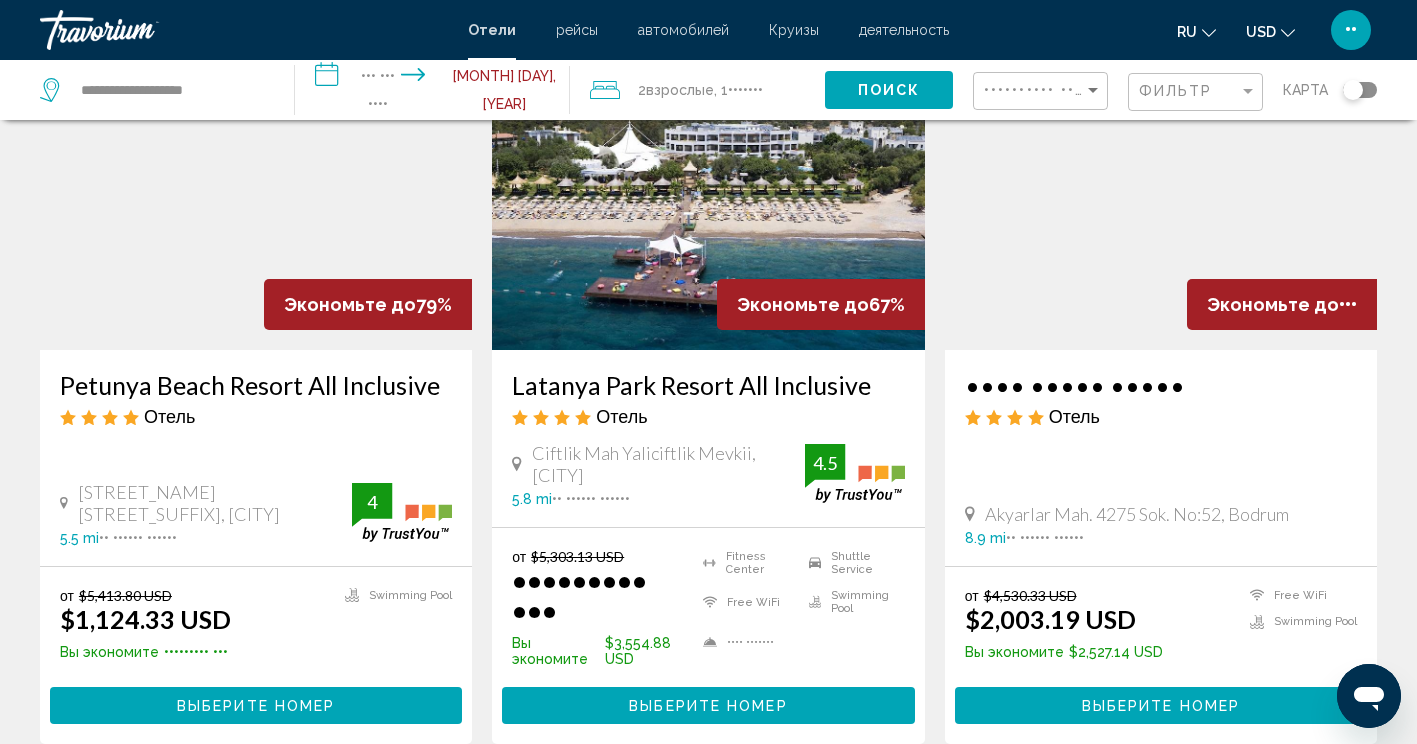 scroll, scrollTop: 140, scrollLeft: 0, axis: vertical 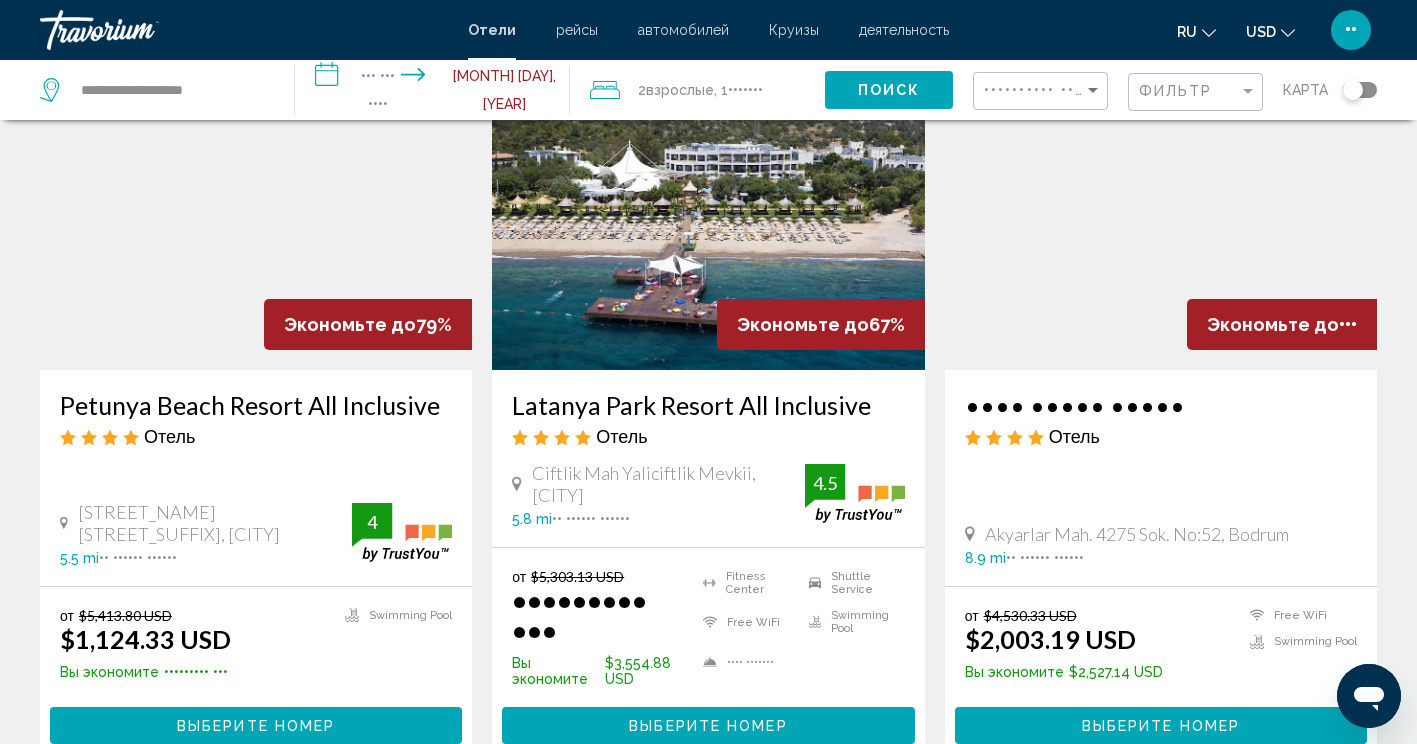 click on "•  •••••••• ••••••••" at bounding box center (676, 90) 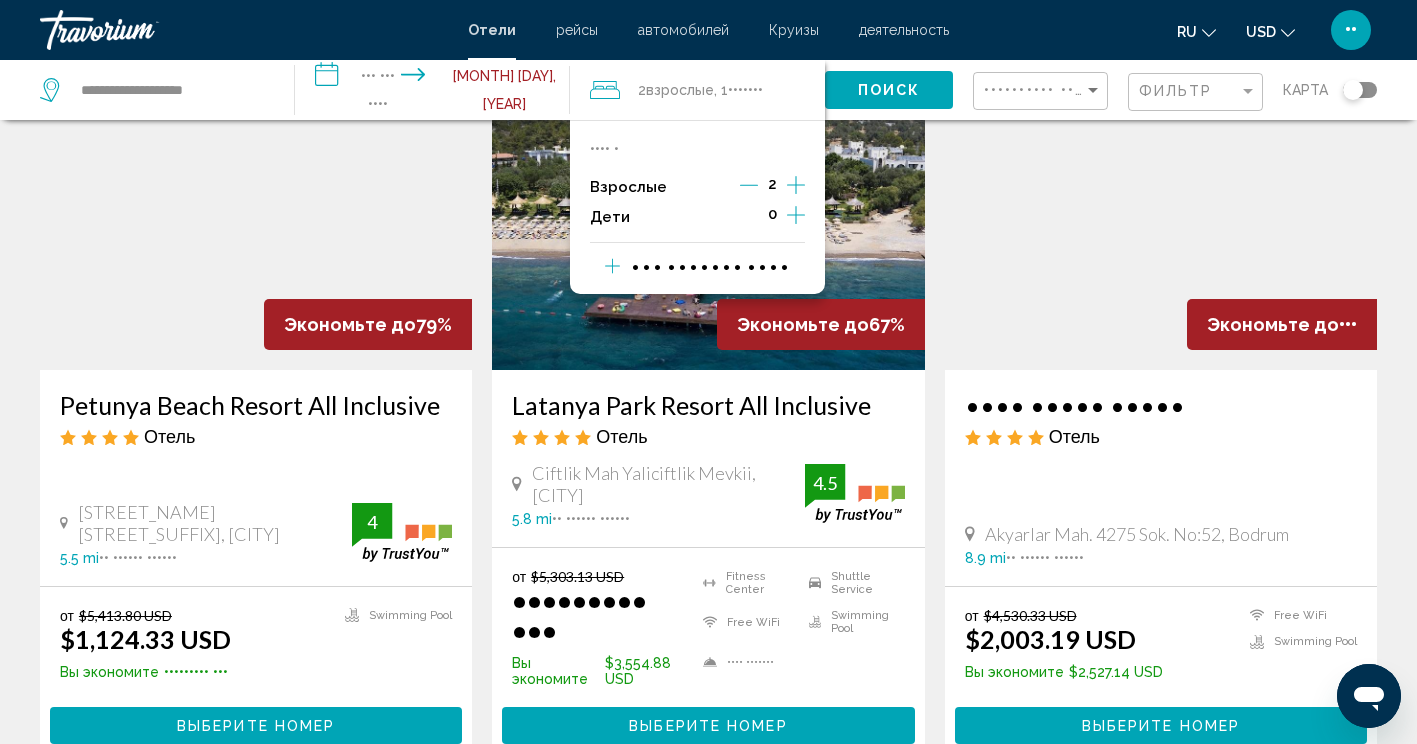click at bounding box center [796, 215] 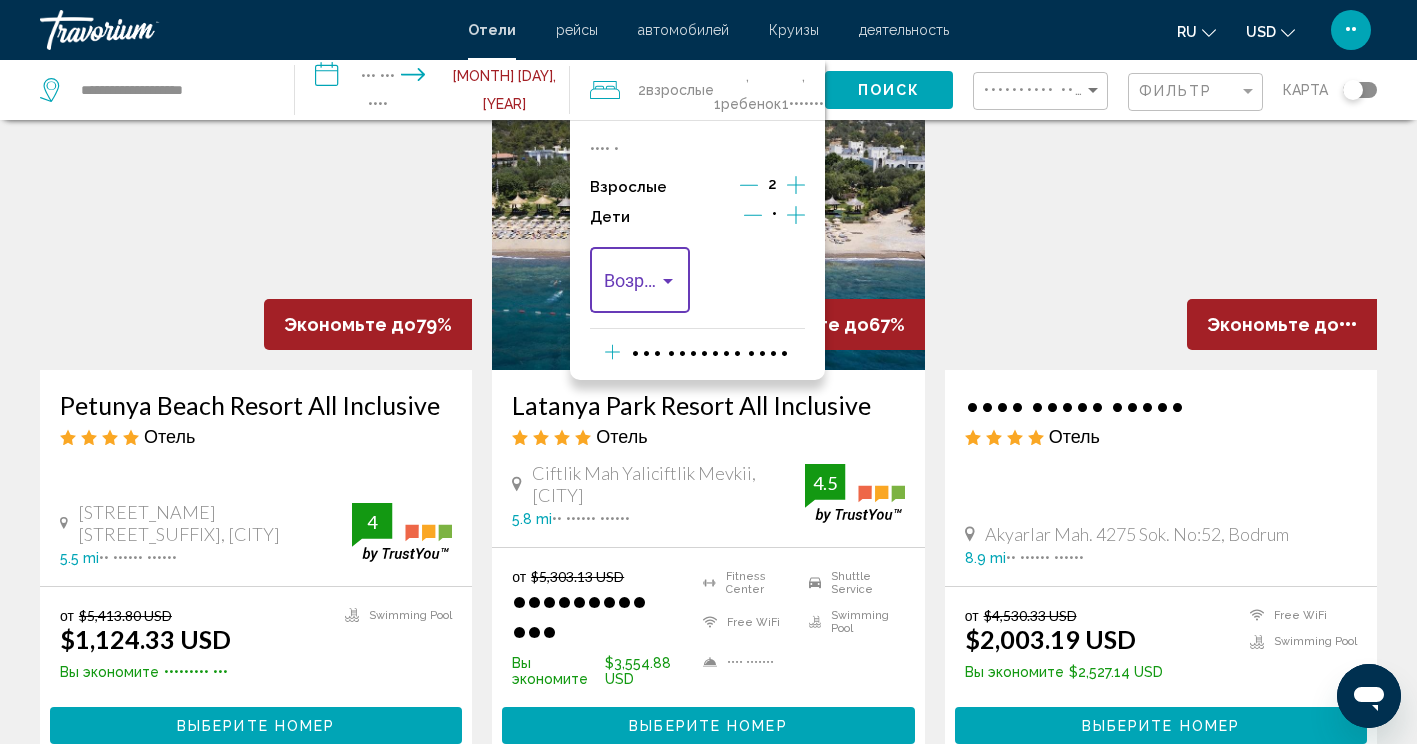 click at bounding box center [668, 281] 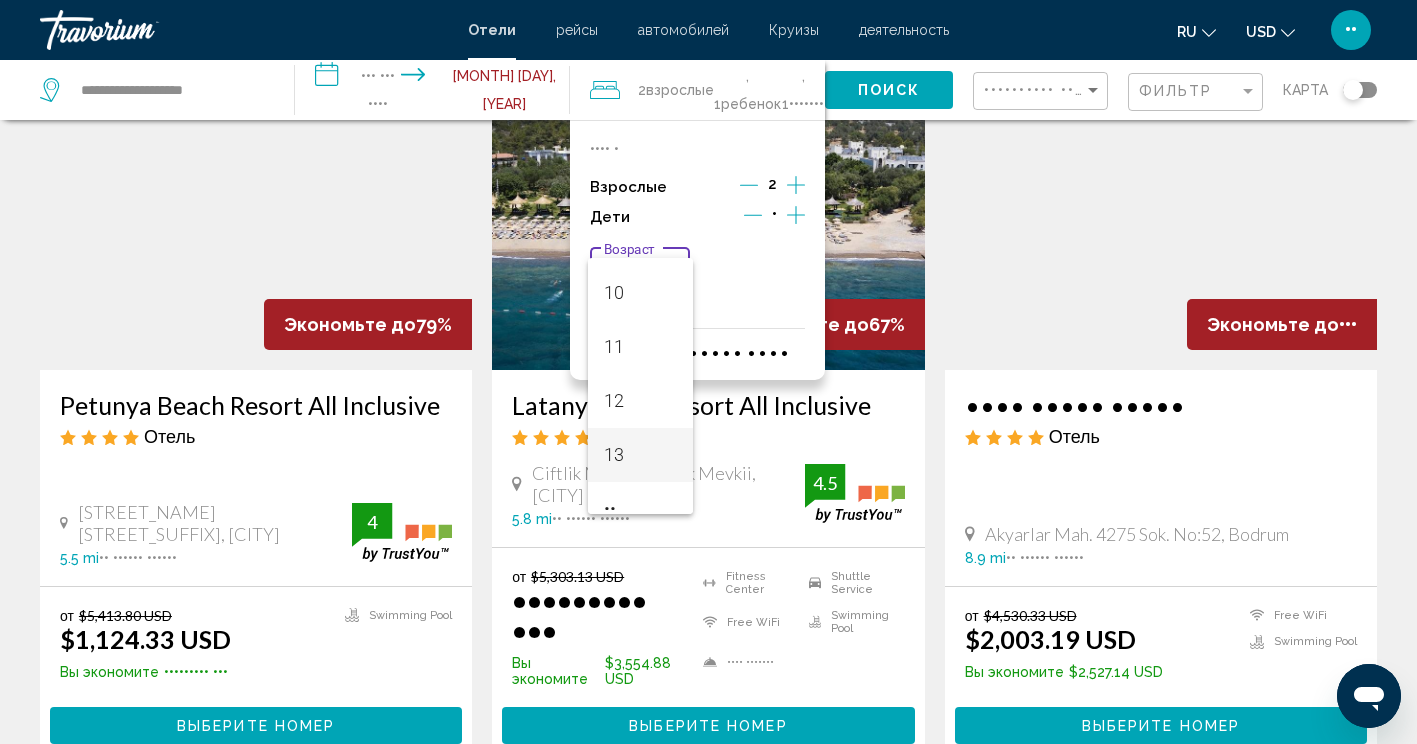 scroll, scrollTop: 523, scrollLeft: 0, axis: vertical 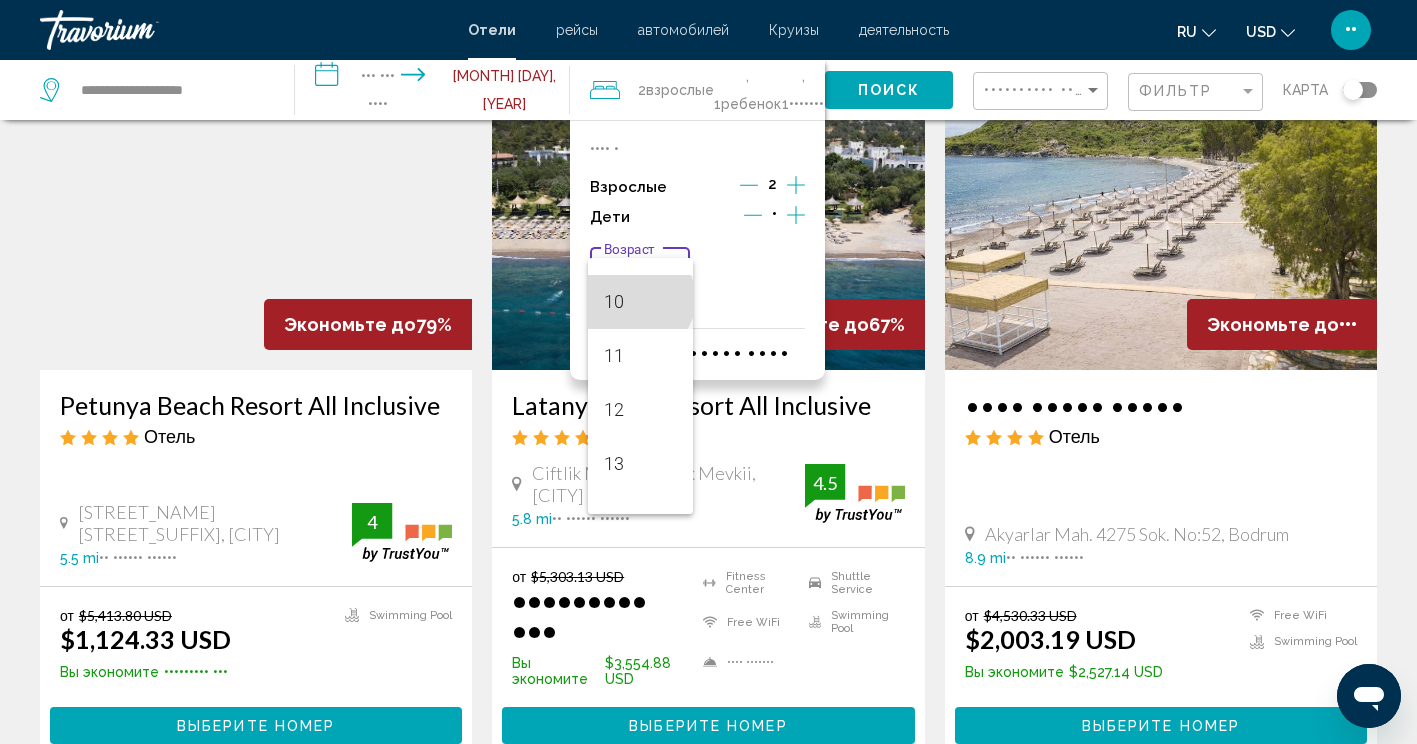 click on "10" at bounding box center (640, 302) 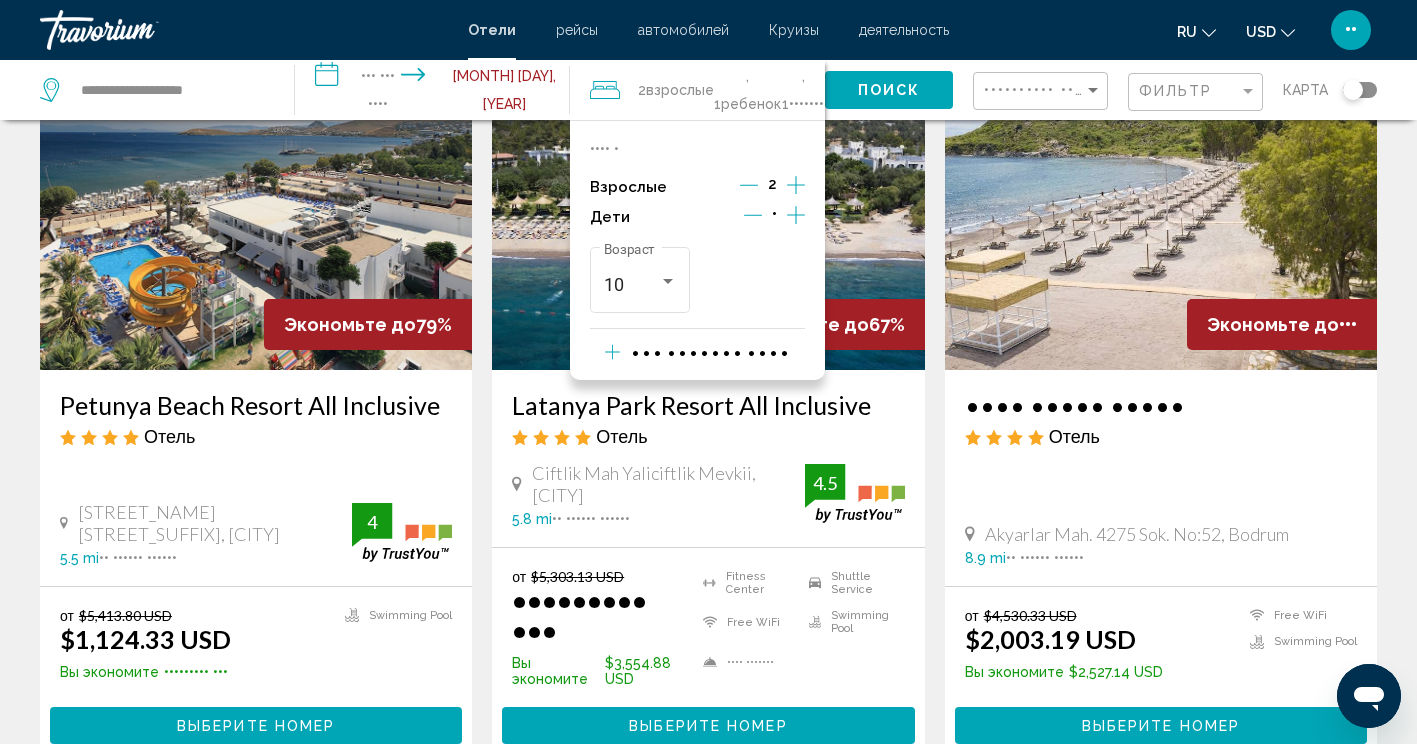 click on "Поиск" at bounding box center [889, 91] 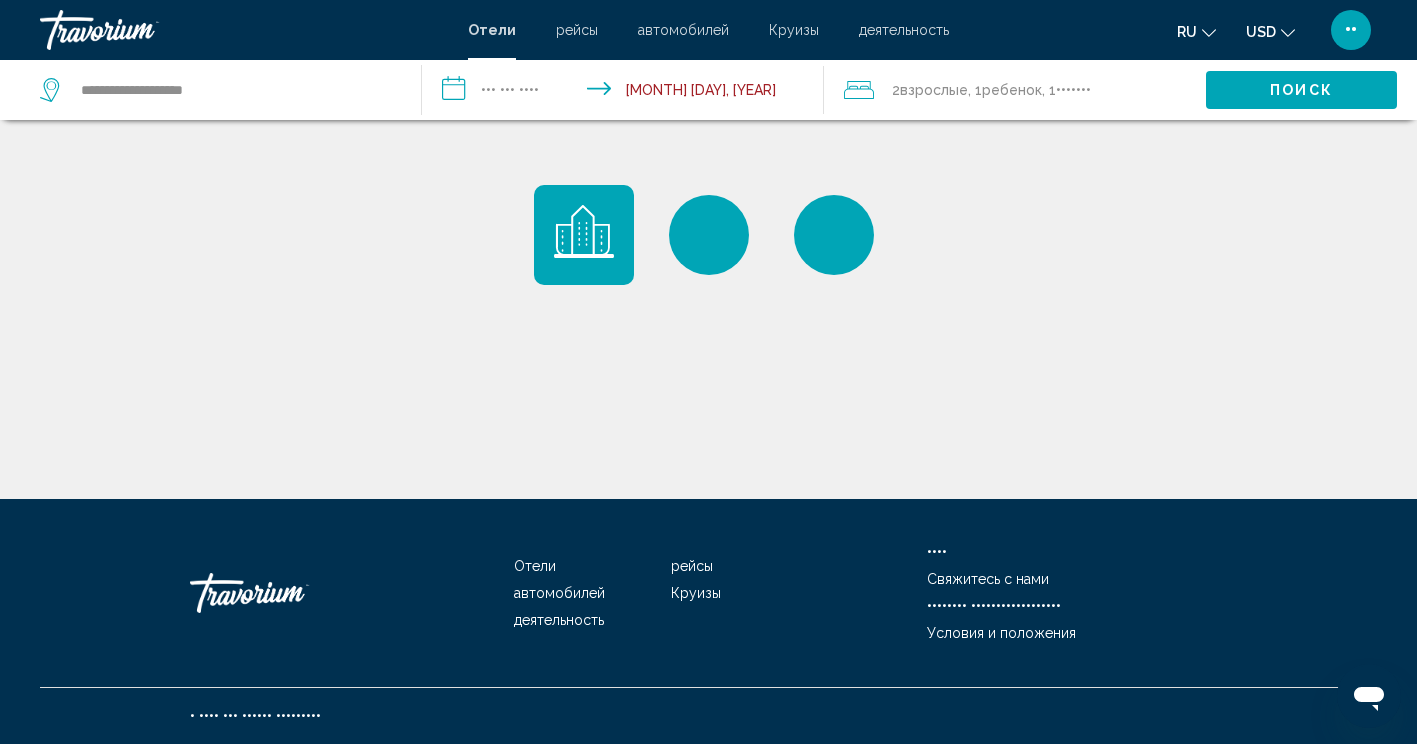 scroll, scrollTop: 0, scrollLeft: 0, axis: both 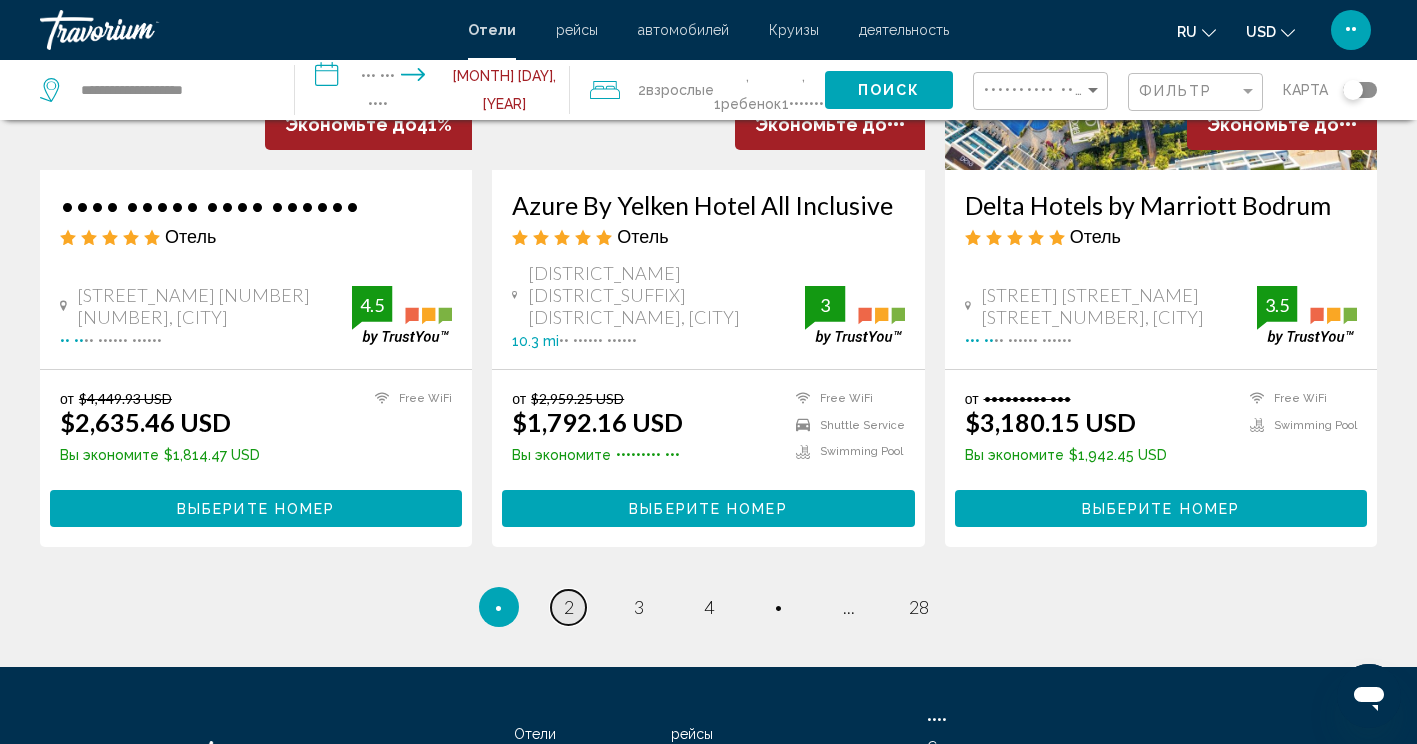 click on "2" at bounding box center (569, 607) 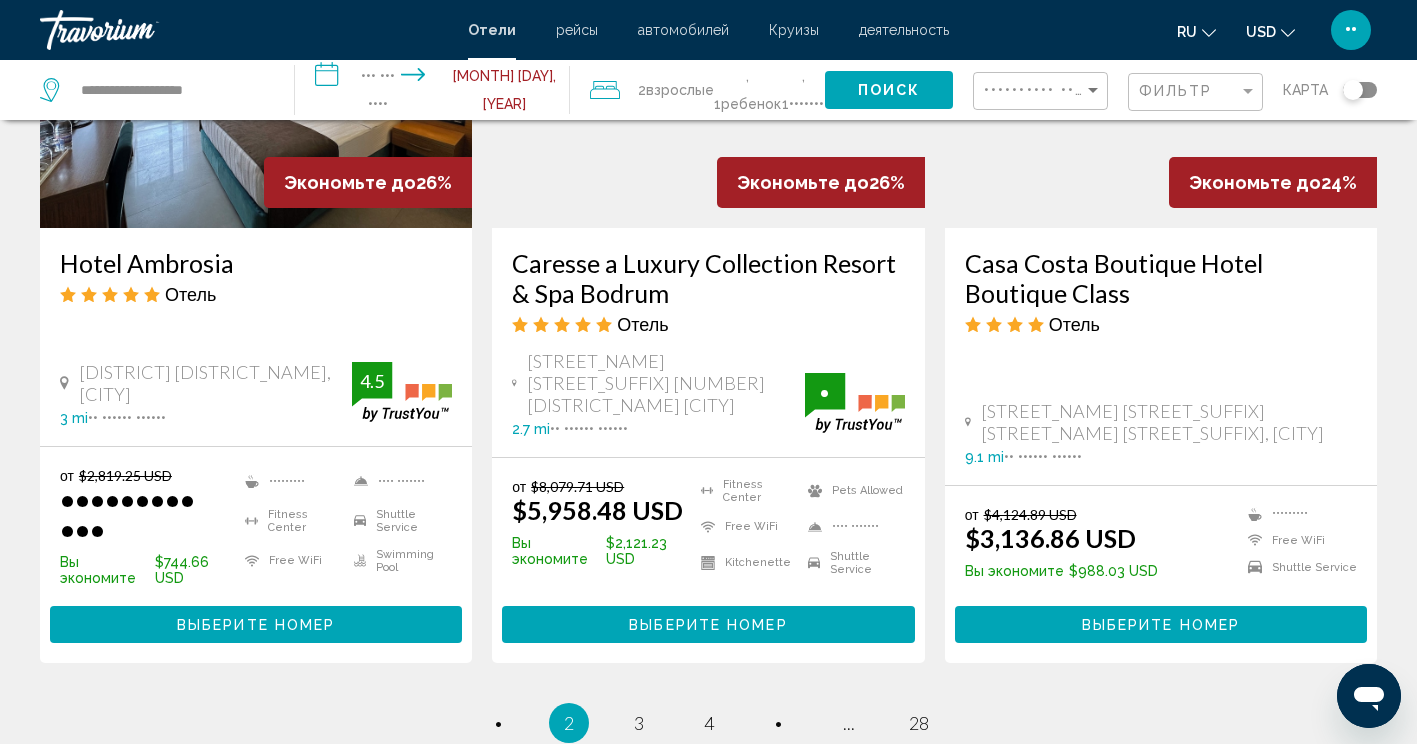scroll, scrollTop: 2597, scrollLeft: 0, axis: vertical 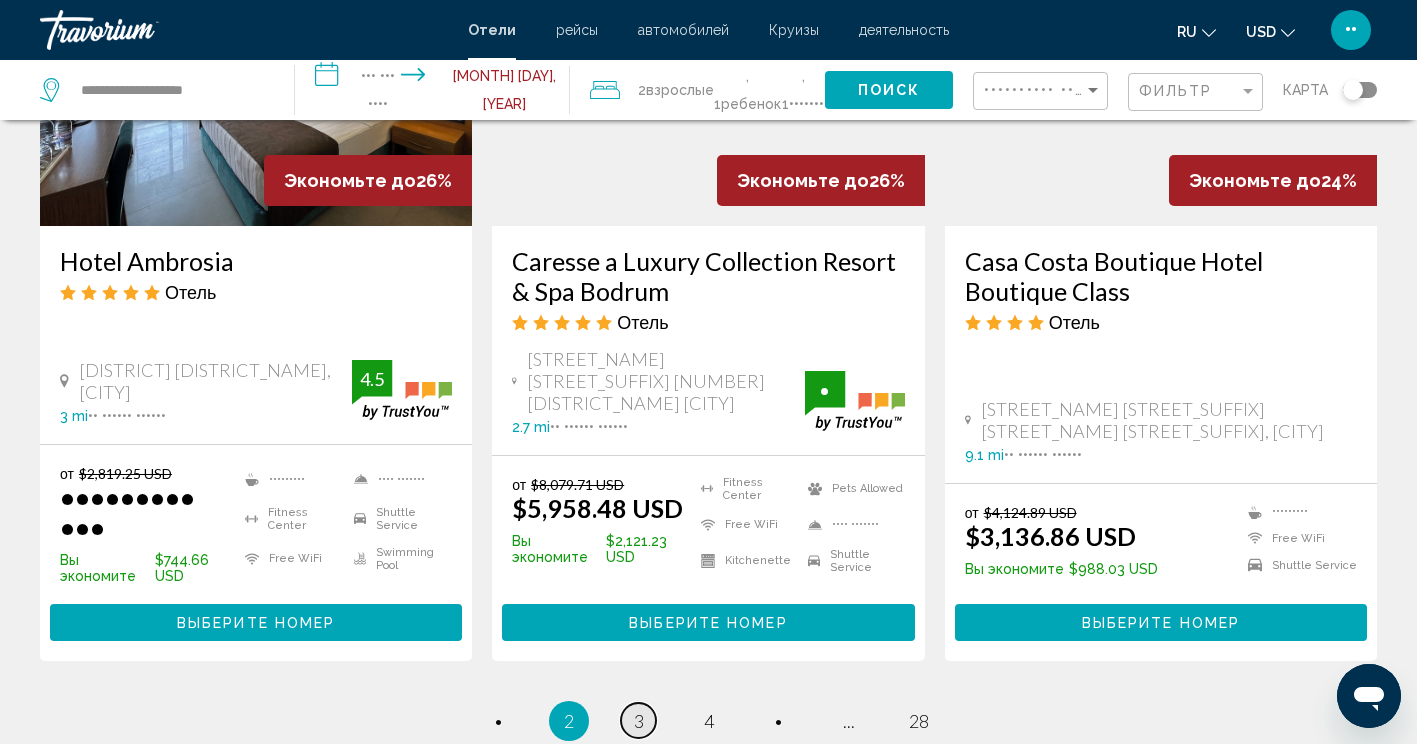 click on "3" at bounding box center [498, 721] 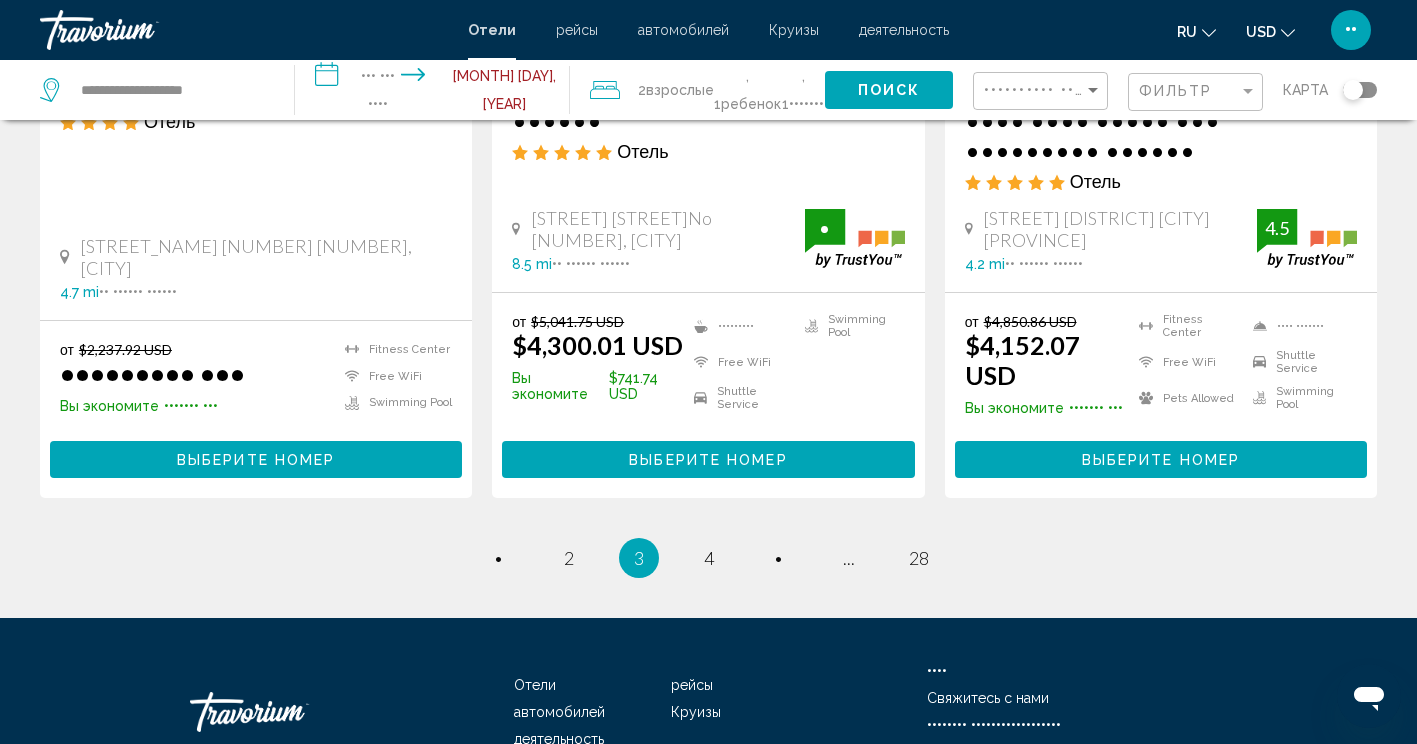 scroll, scrollTop: 2751, scrollLeft: 0, axis: vertical 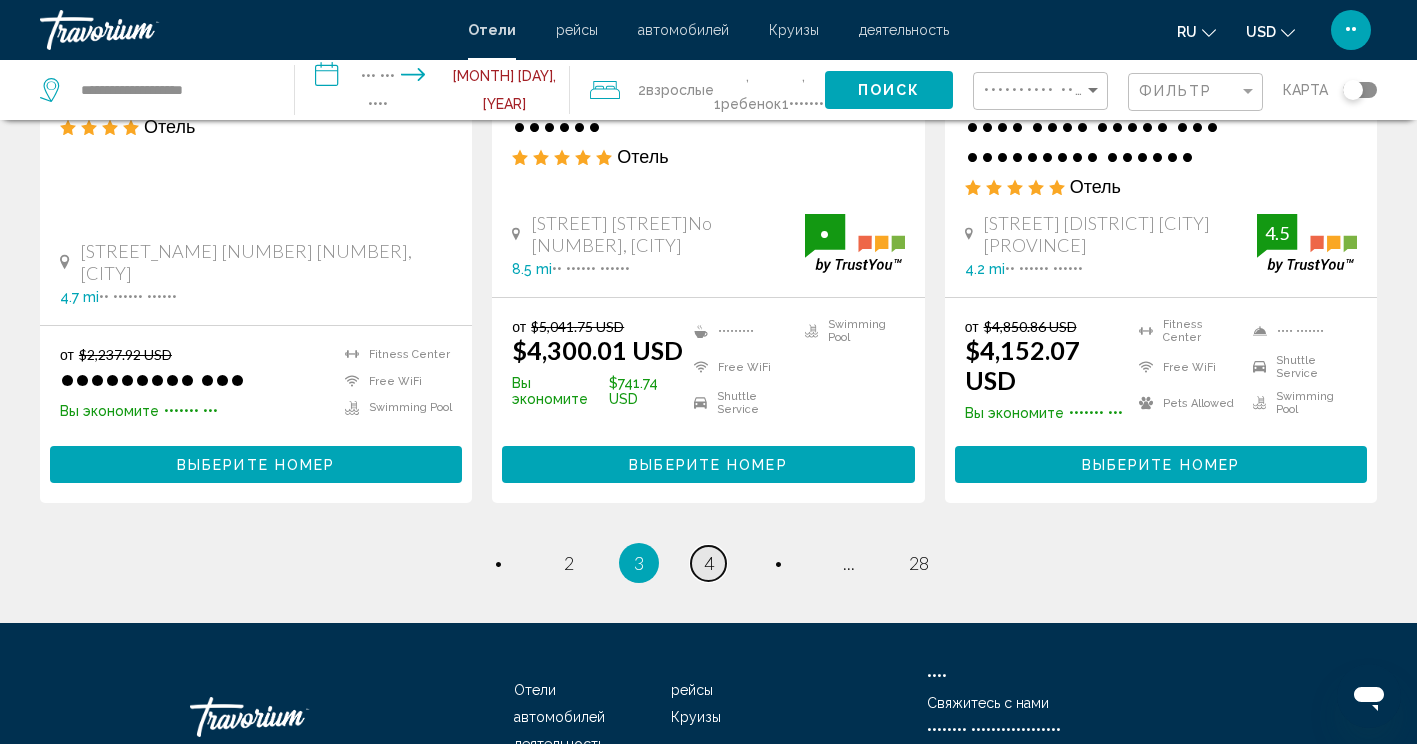 click on "4" at bounding box center [498, 563] 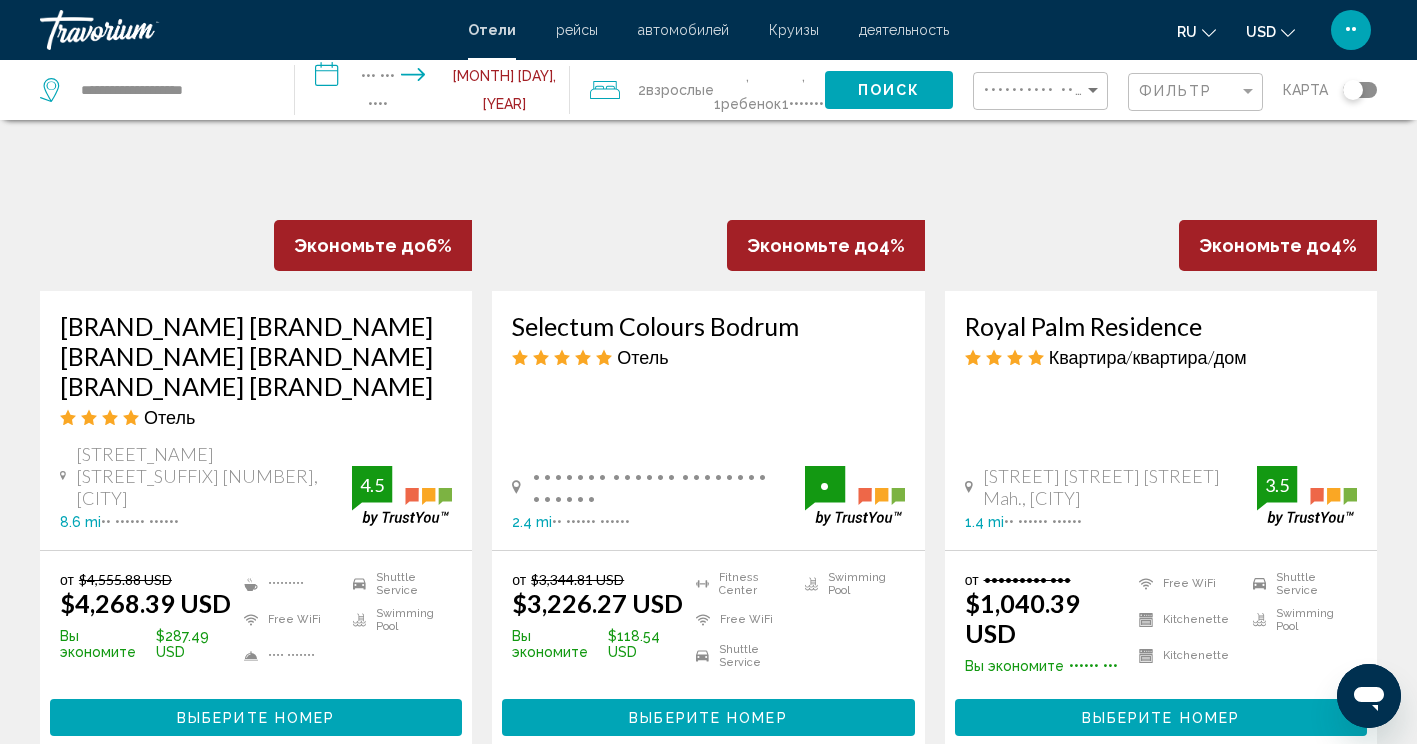scroll, scrollTop: 2493, scrollLeft: 0, axis: vertical 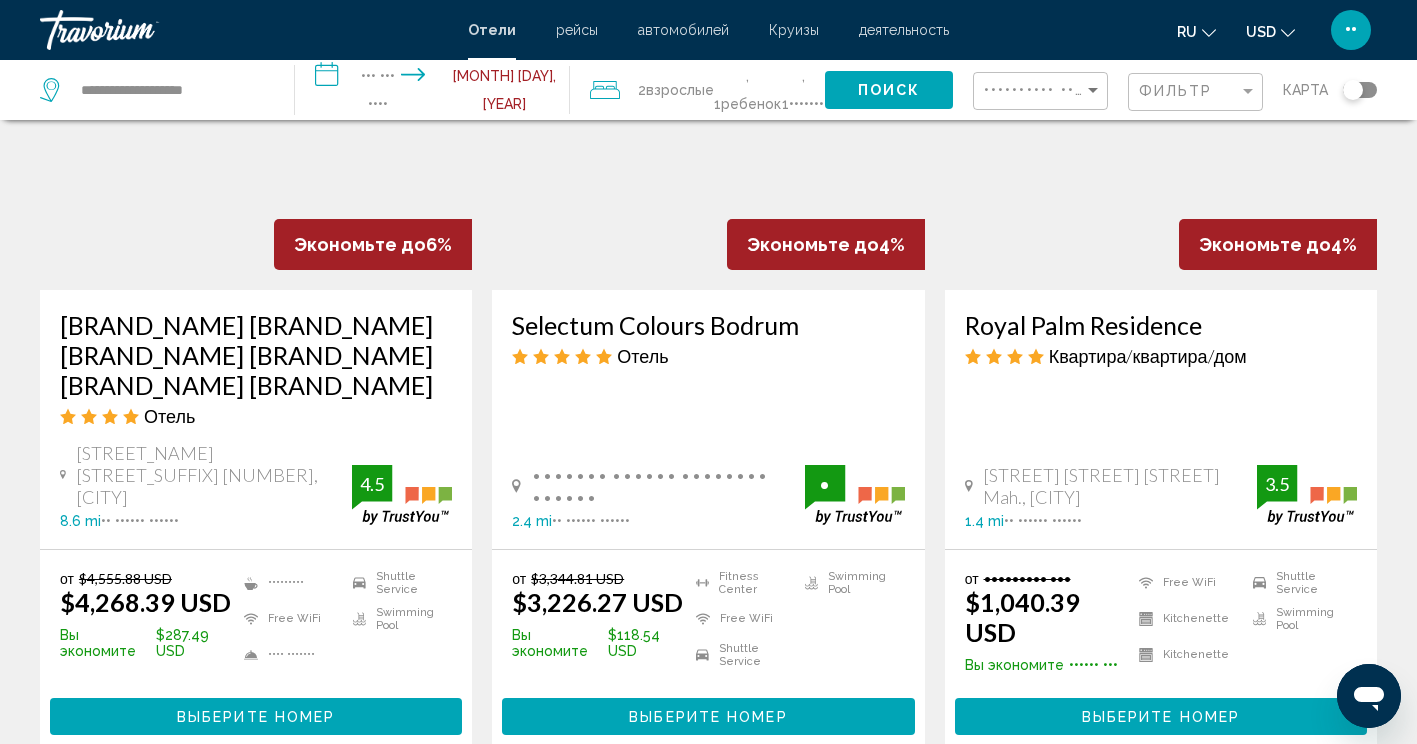 click on "•" at bounding box center (498, 815) 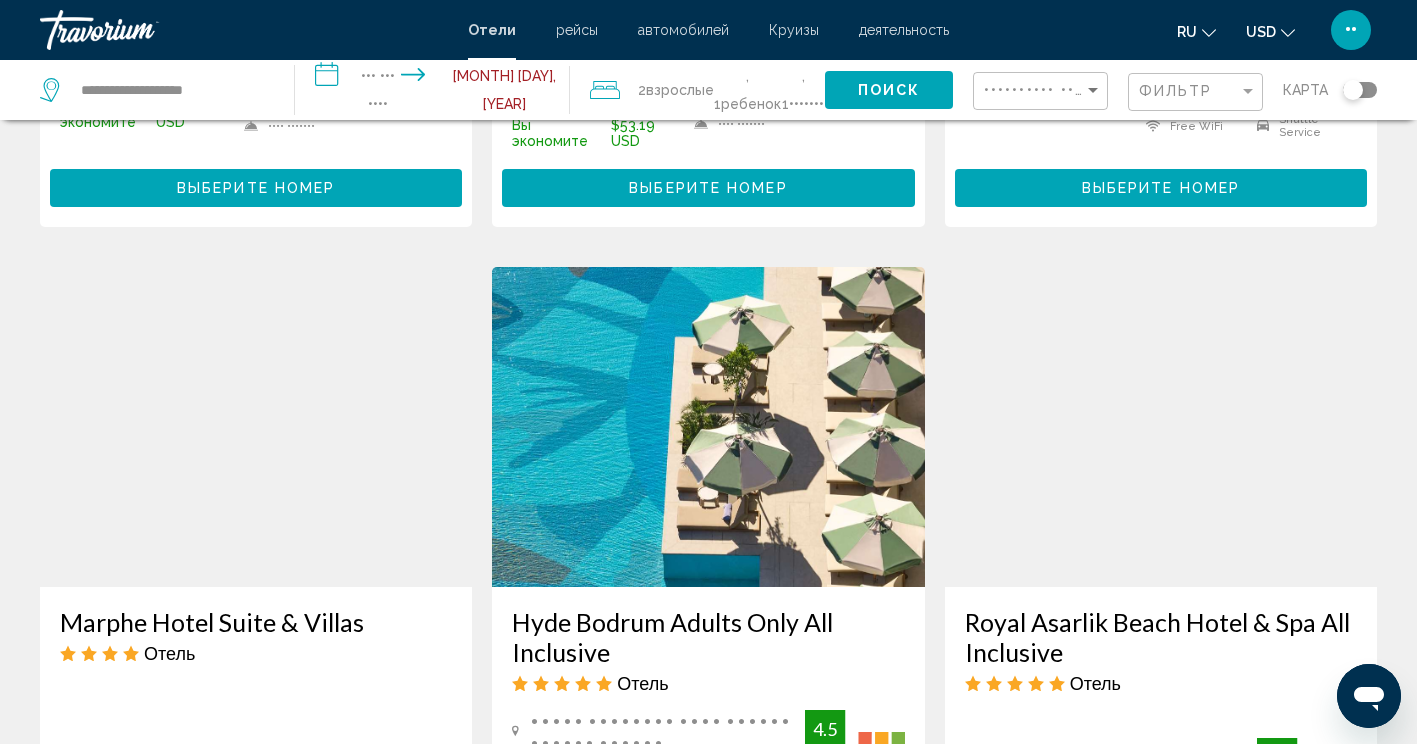 scroll, scrollTop: 2197, scrollLeft: 0, axis: vertical 